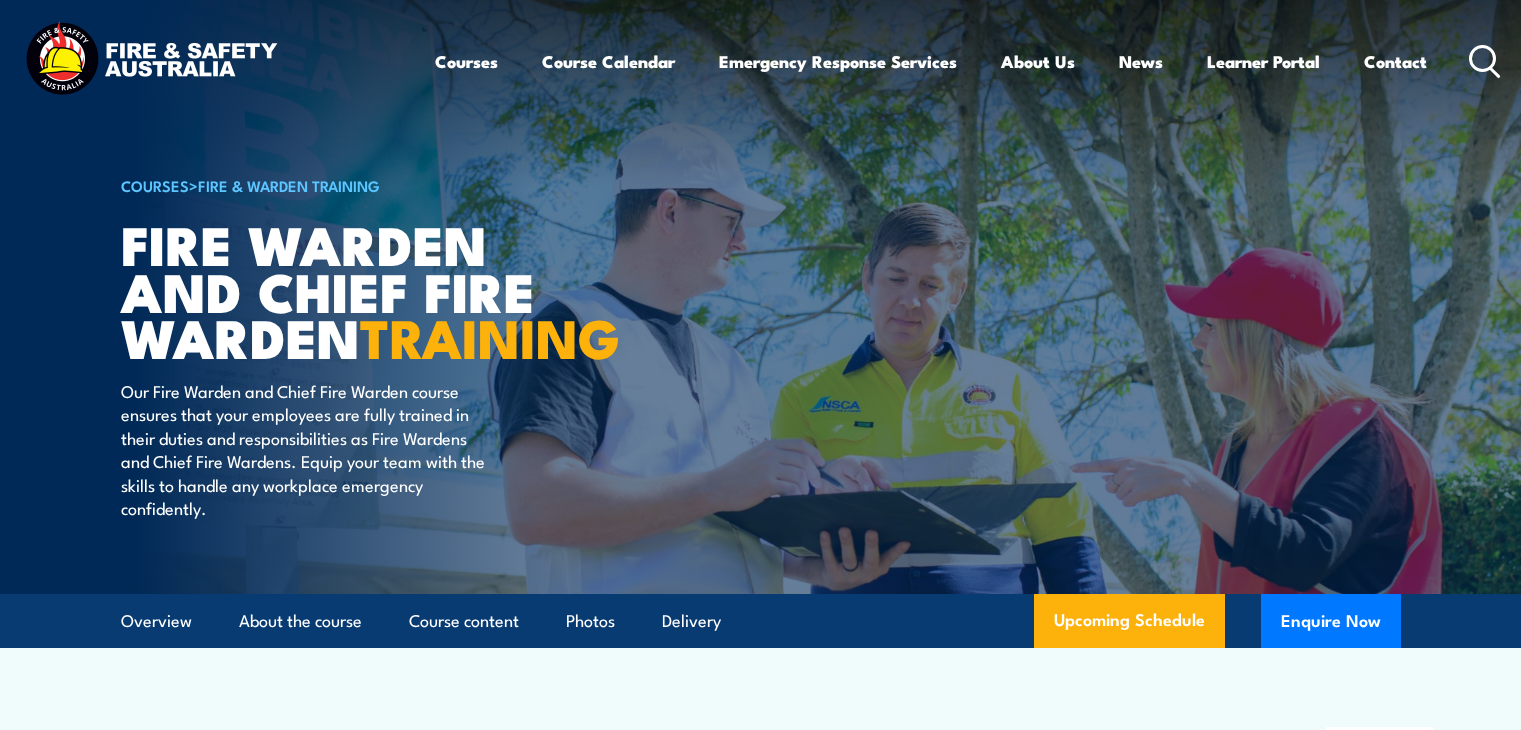 scroll, scrollTop: 0, scrollLeft: 0, axis: both 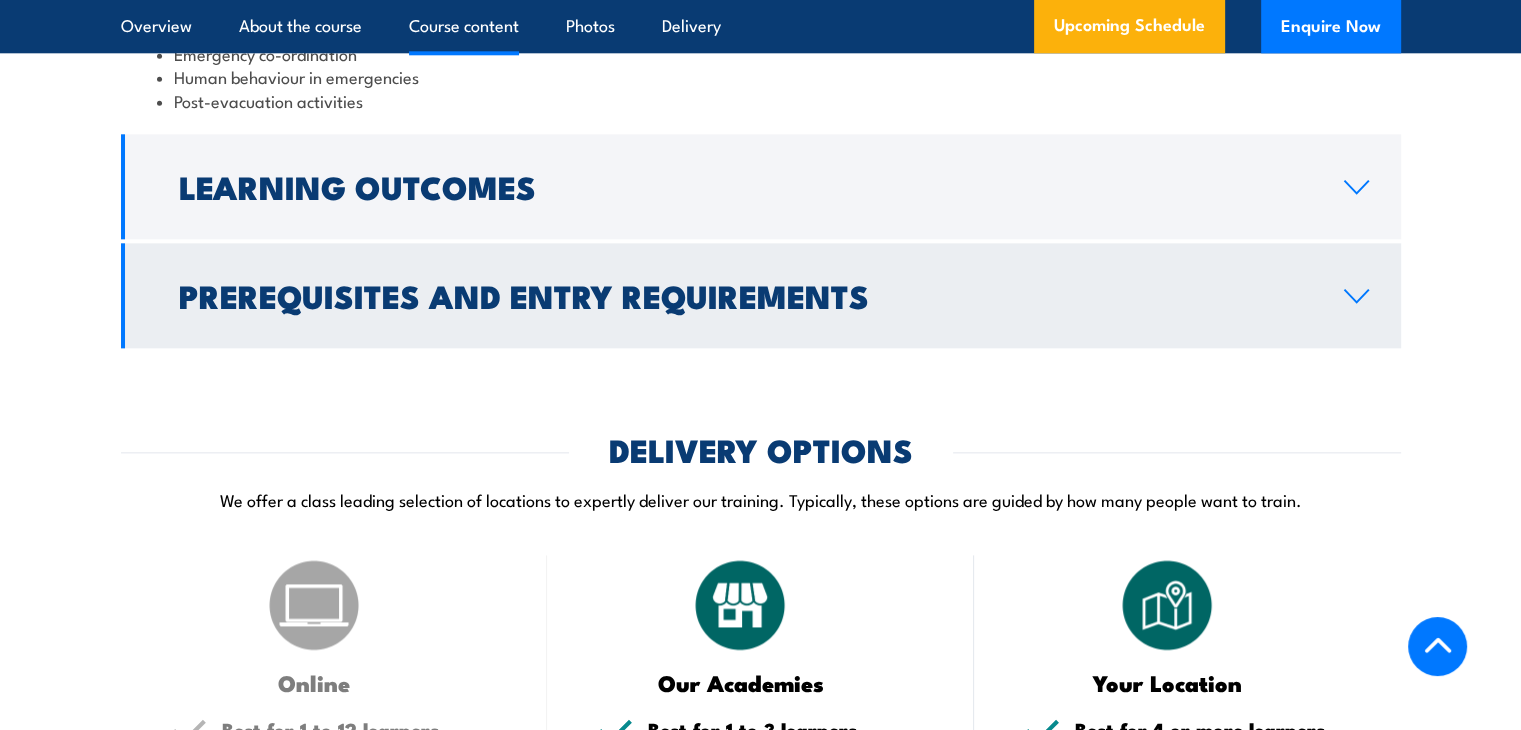 click on "Prerequisites and Entry Requirements" at bounding box center [761, 295] 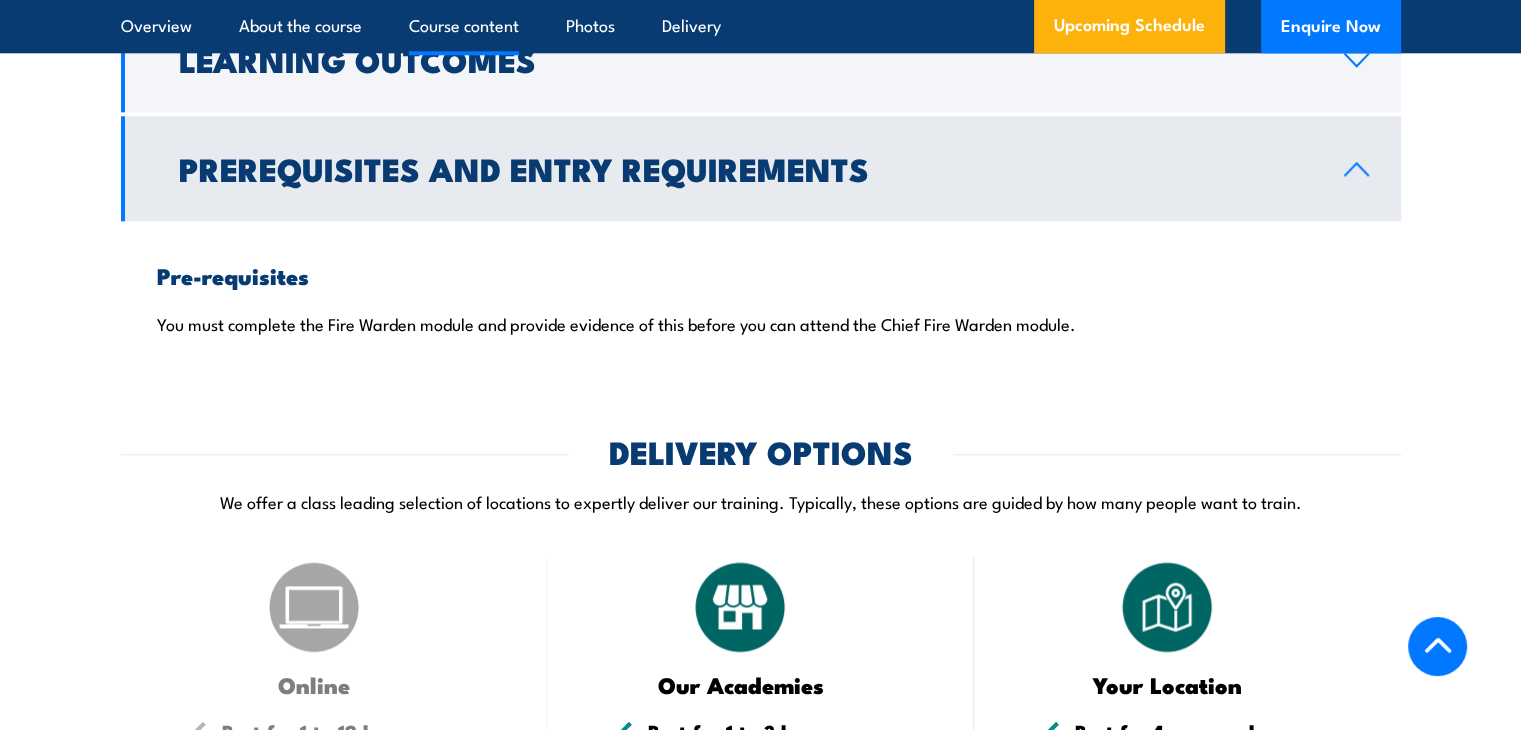 scroll, scrollTop: 2190, scrollLeft: 0, axis: vertical 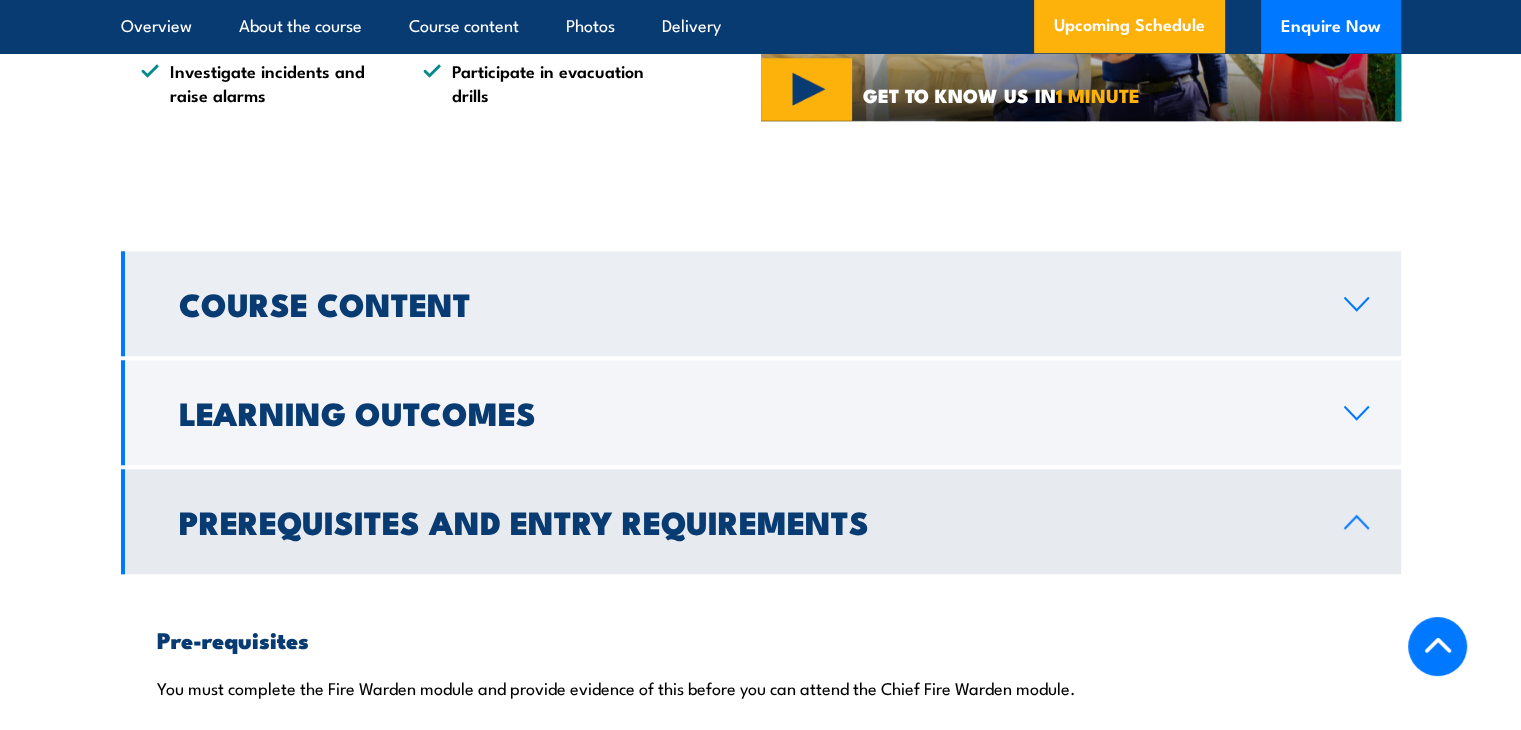 click on "Course Content" at bounding box center (761, 303) 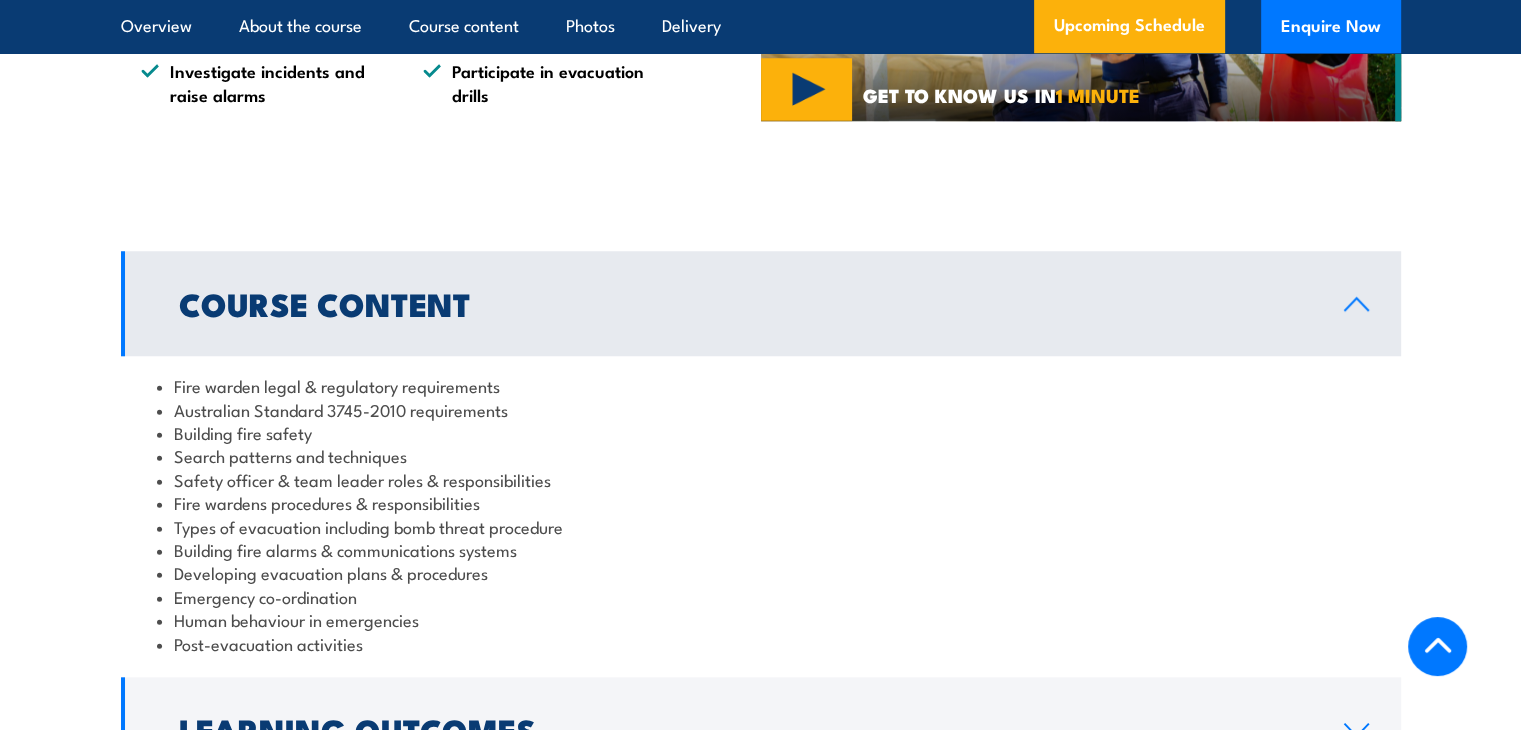 click on "Course Content" at bounding box center [761, 303] 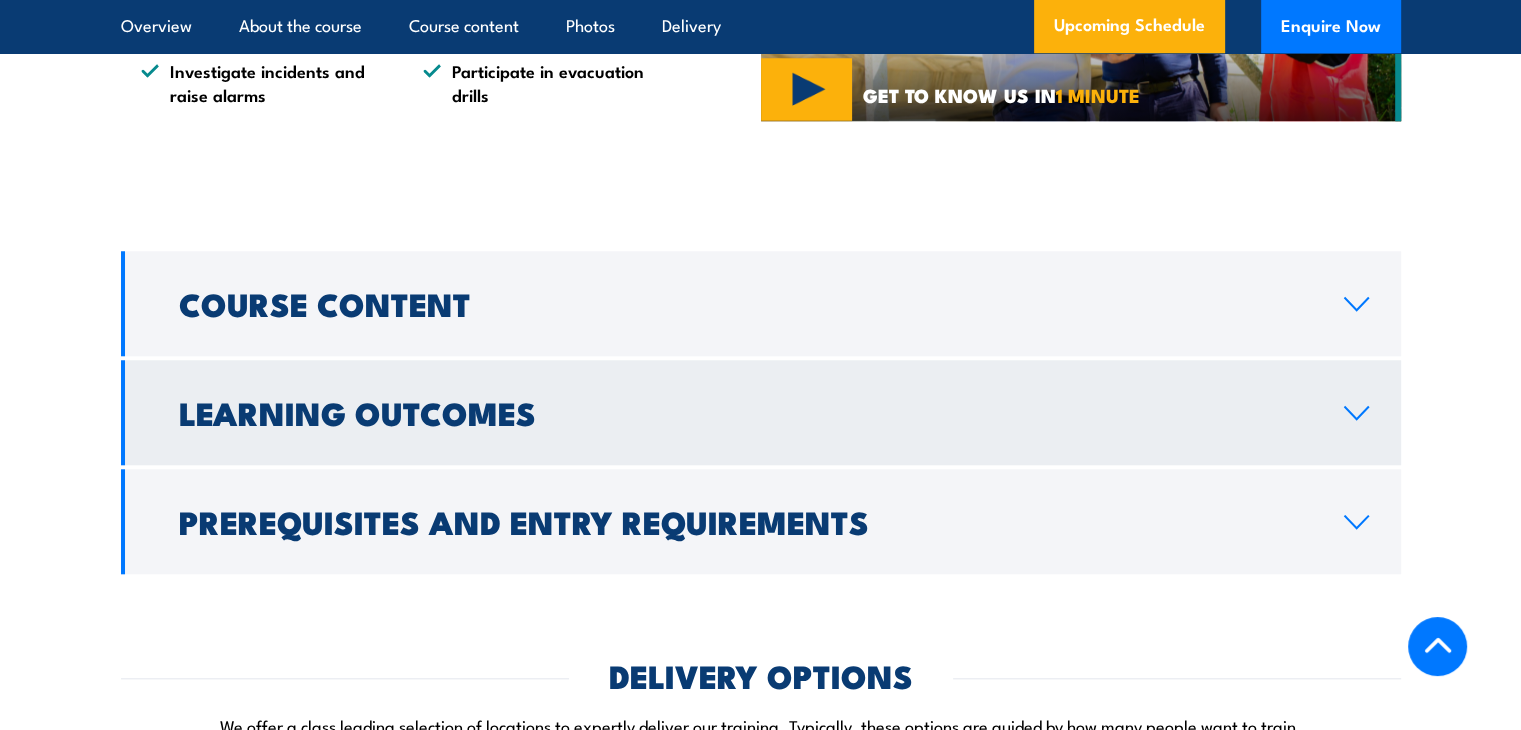 click on "Learning Outcomes" at bounding box center (745, 412) 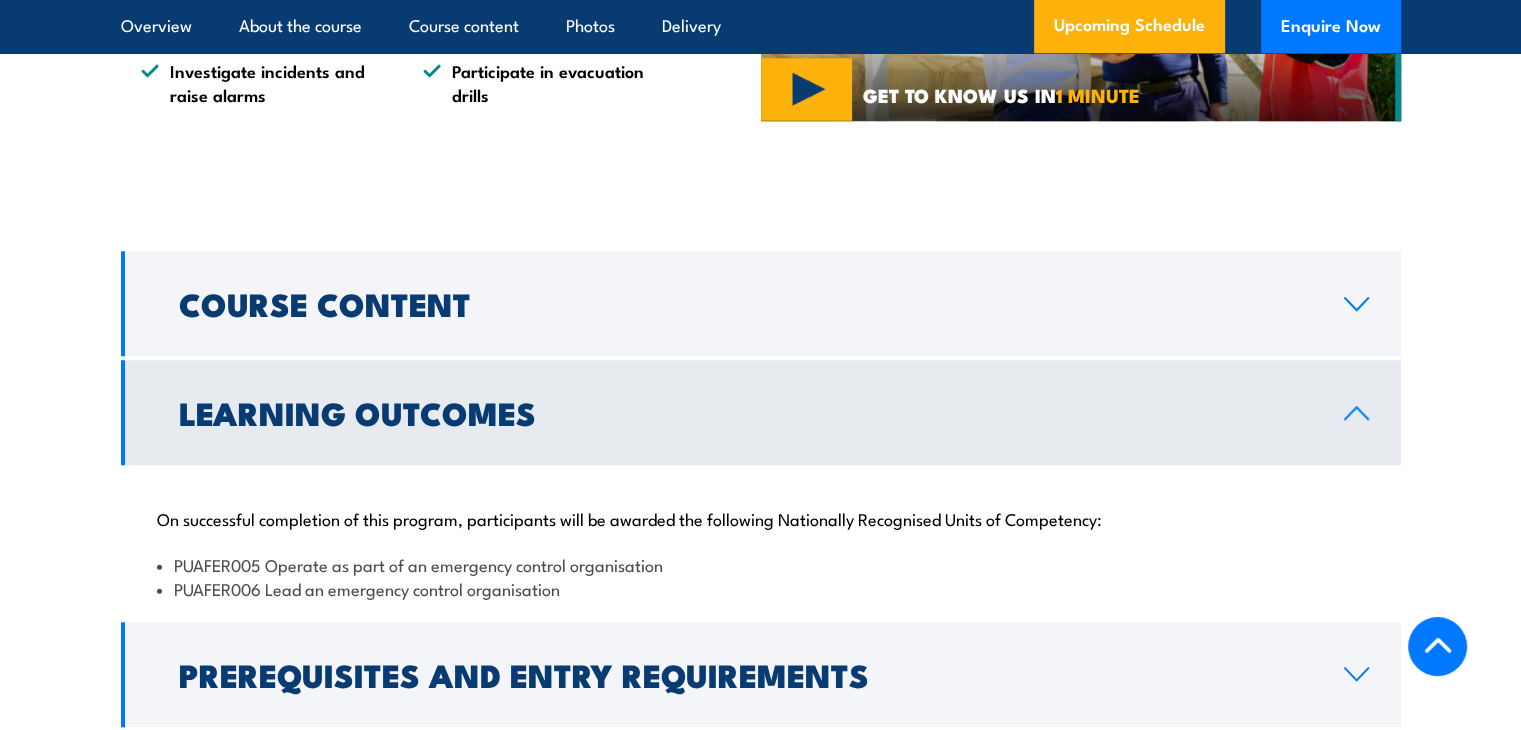 click on "ABOUT THE COURSE
This course includes both theory and practical training, preparing your employees to handle workplace emergencies, from small incidents to the responsibilities of a Warden and Chief Warden.
Understand fire safety rules
Conduct and manage evacuations
Use fire alarms and systems
Develop emergency plans
Investigate incidents and raise alarms
Participate in evacuation drills
GET TO KNOW US IN  1 MINUTE" at bounding box center (760, -51) 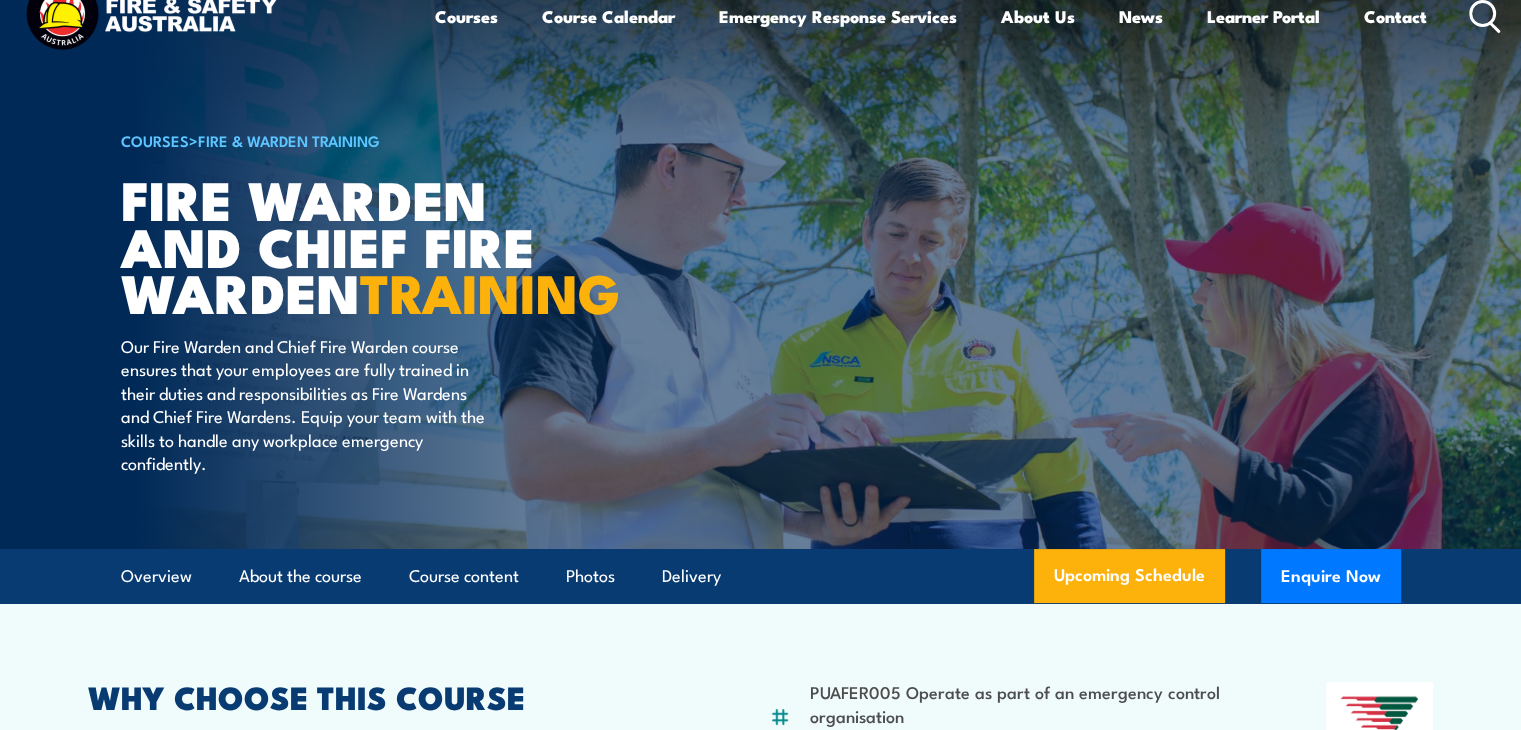 scroll, scrollTop: 81, scrollLeft: 0, axis: vertical 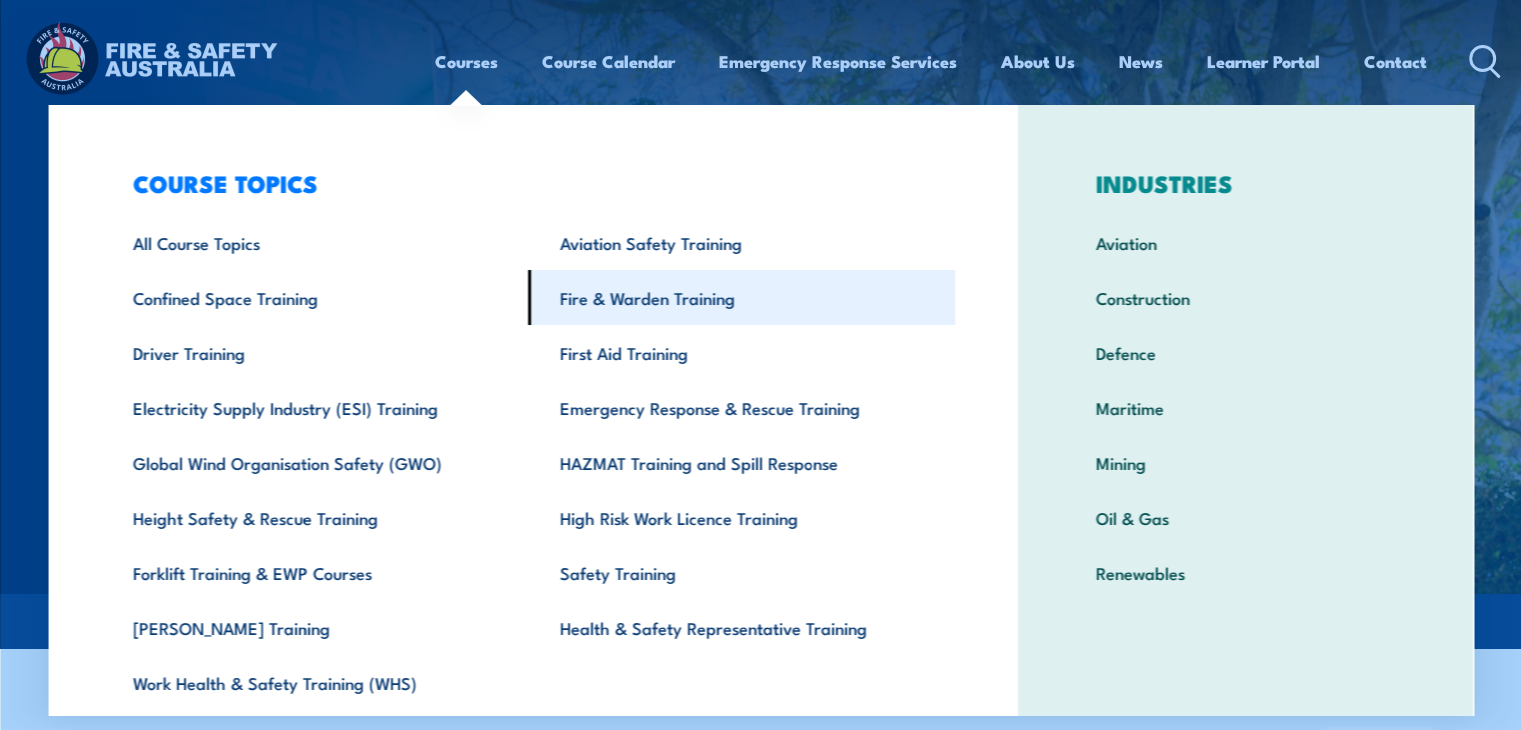 click on "Fire & Warden Training" at bounding box center [741, 297] 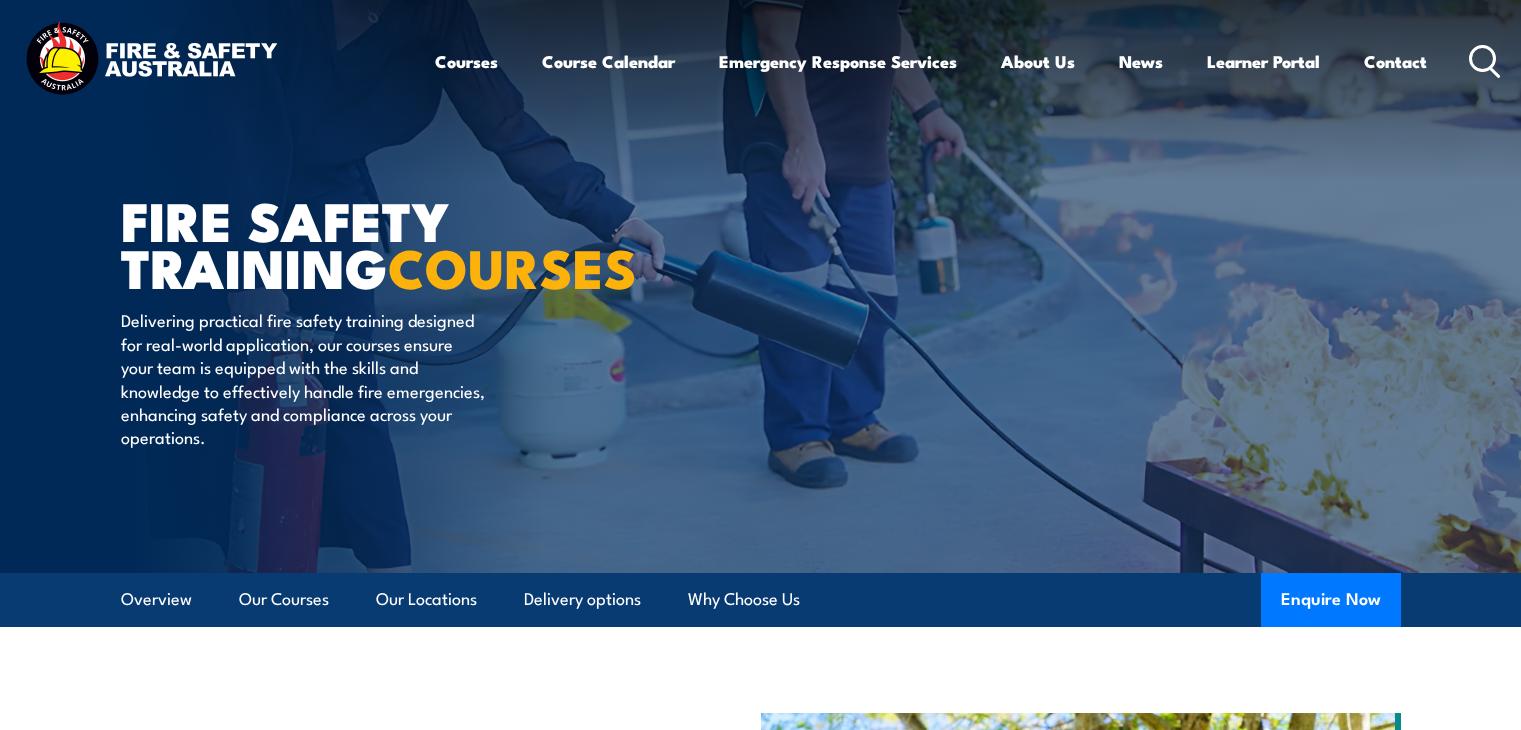 scroll, scrollTop: 0, scrollLeft: 0, axis: both 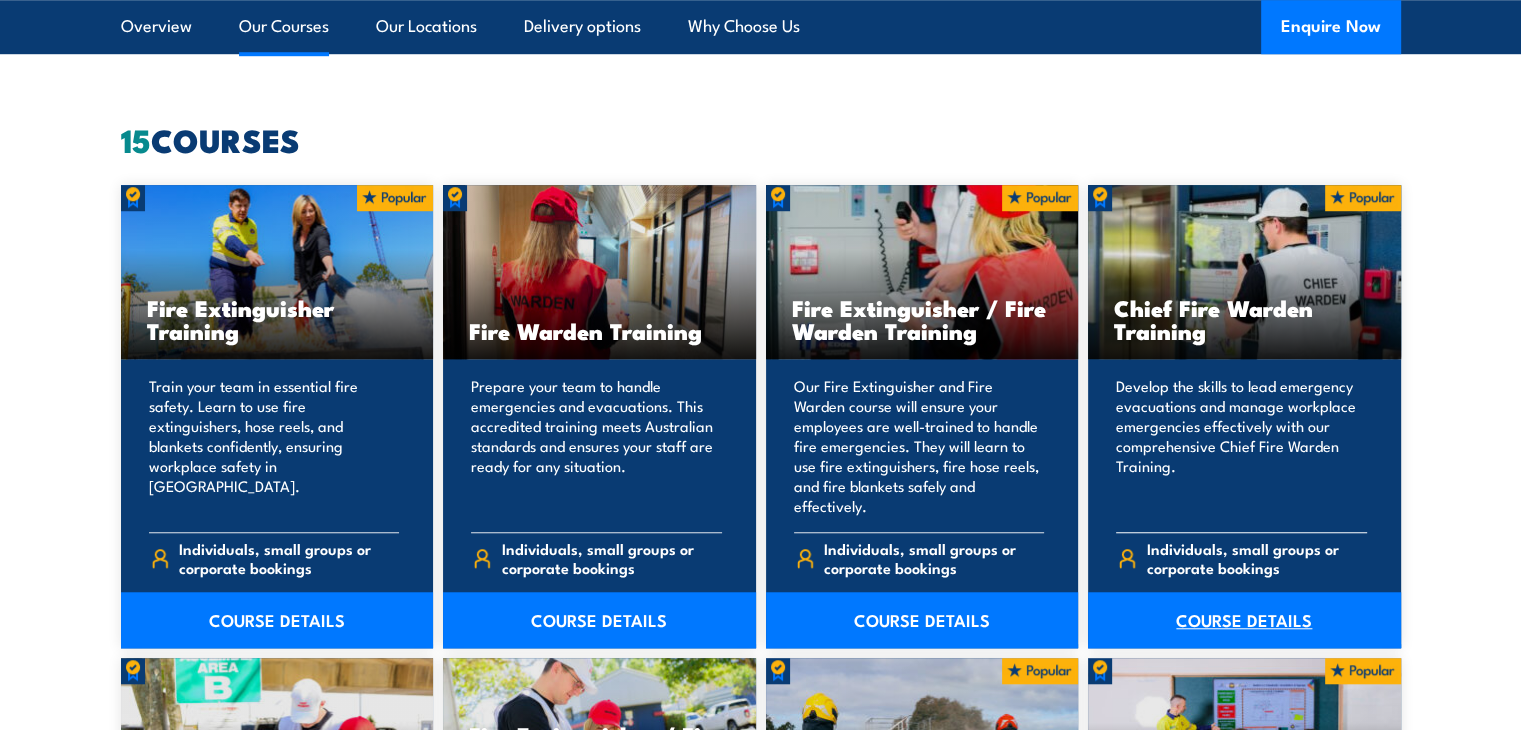 click on "COURSE DETAILS" at bounding box center (1244, 620) 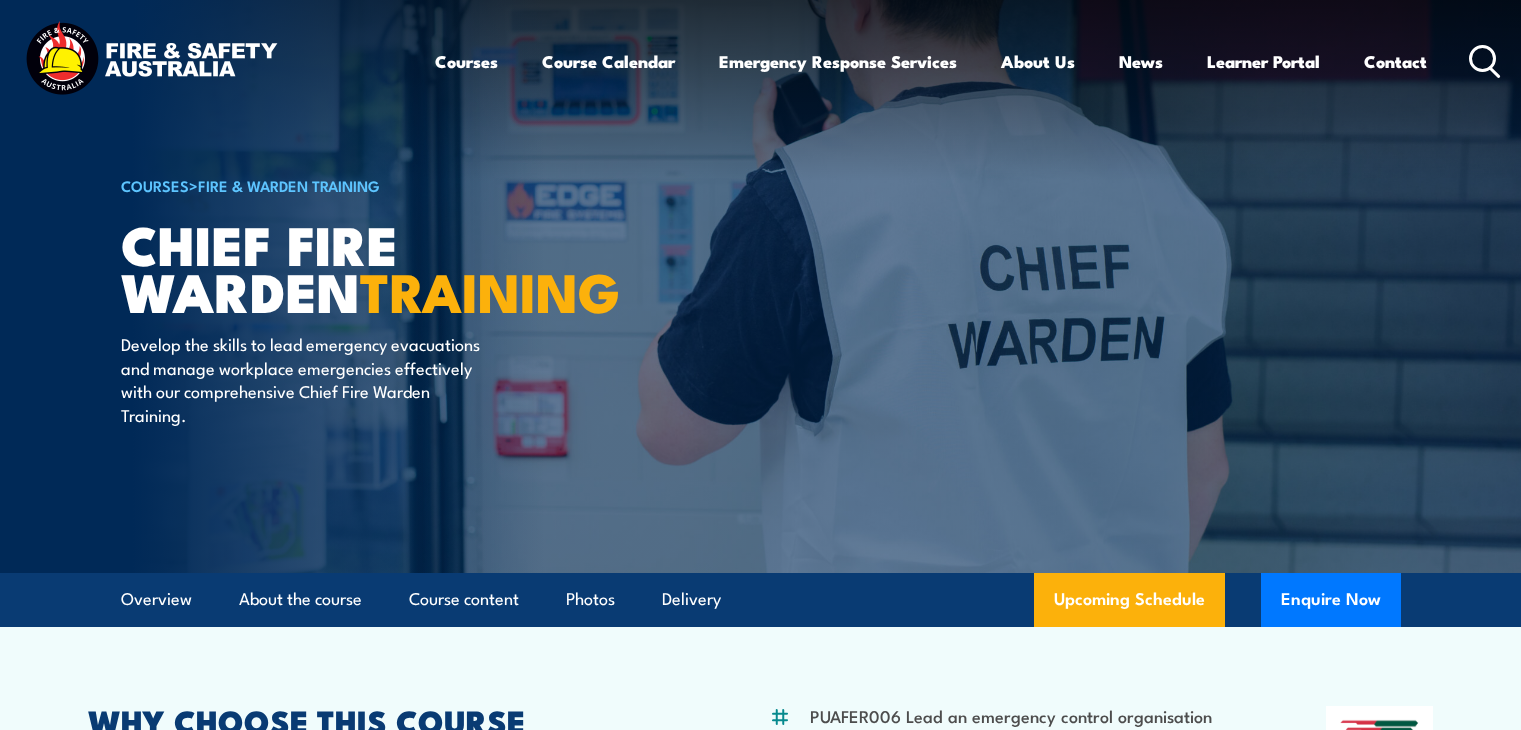 scroll, scrollTop: 0, scrollLeft: 0, axis: both 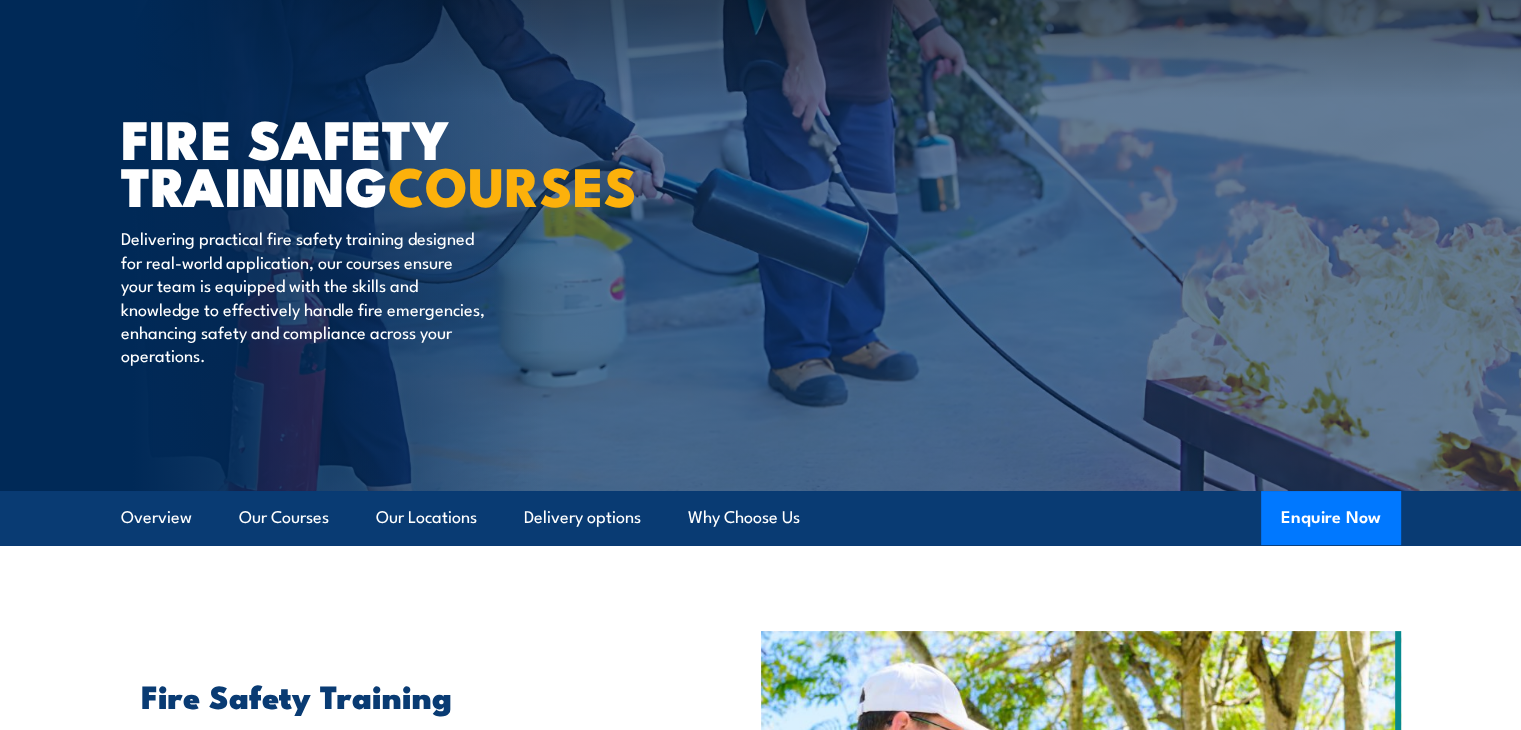 click at bounding box center [760, 204] 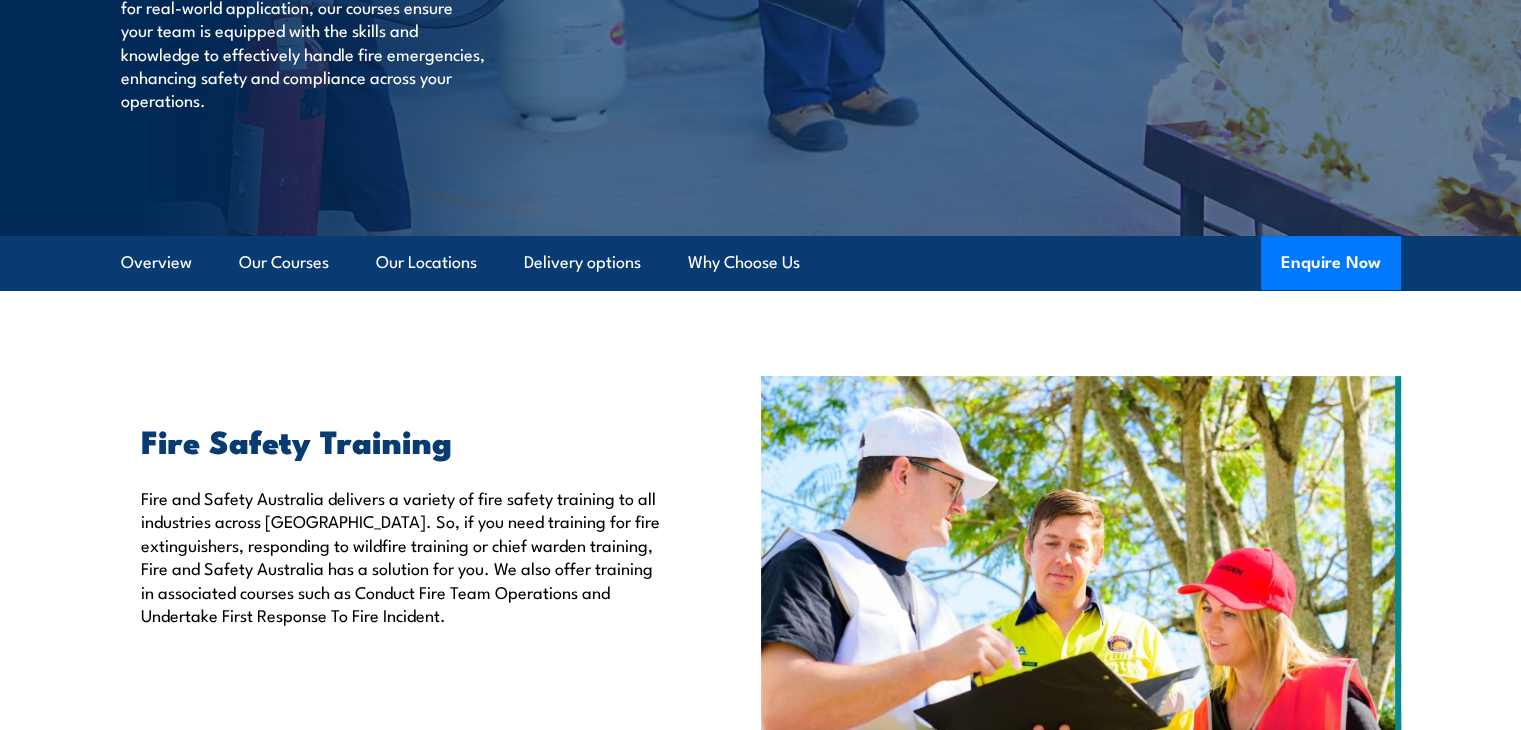 scroll, scrollTop: 476, scrollLeft: 0, axis: vertical 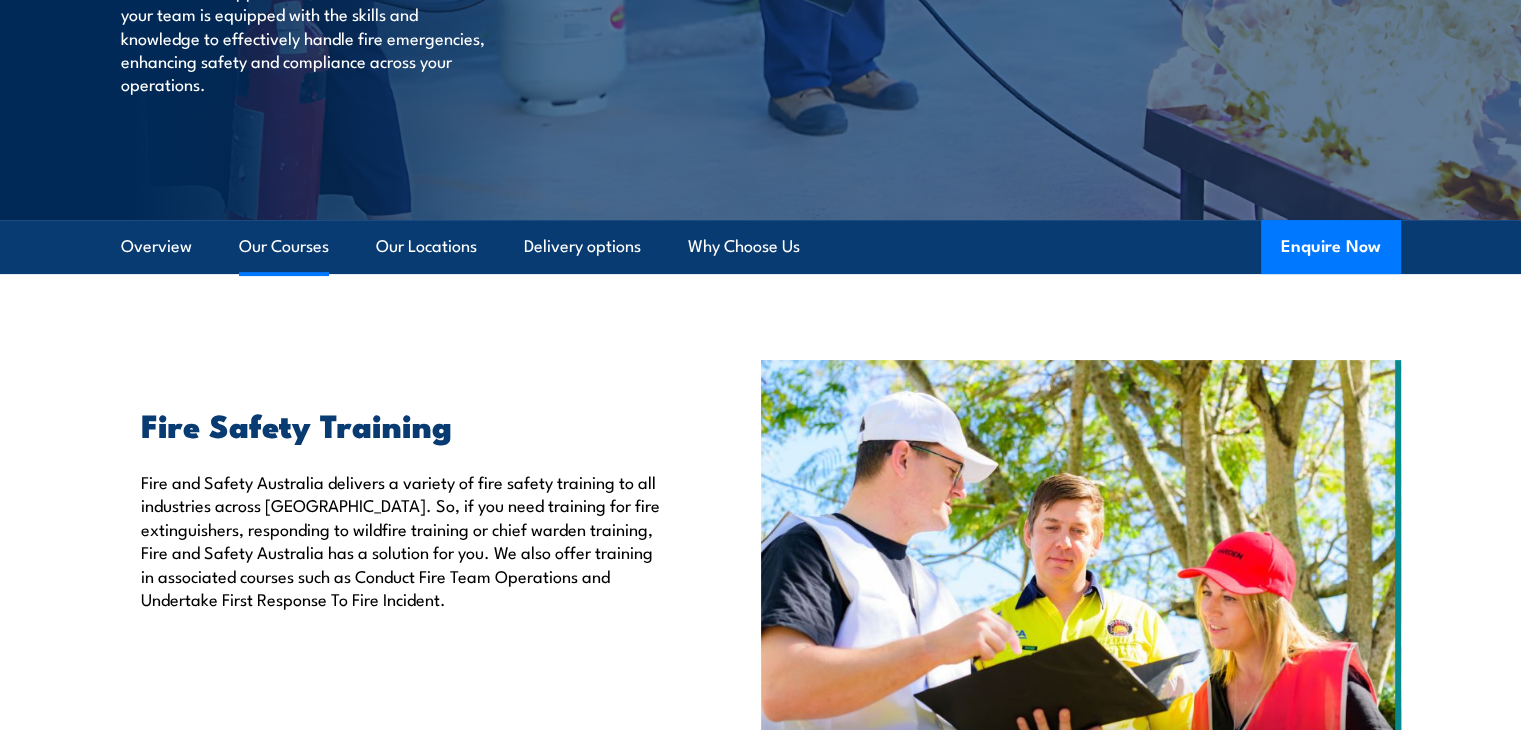 click on "Our Courses" at bounding box center (284, 246) 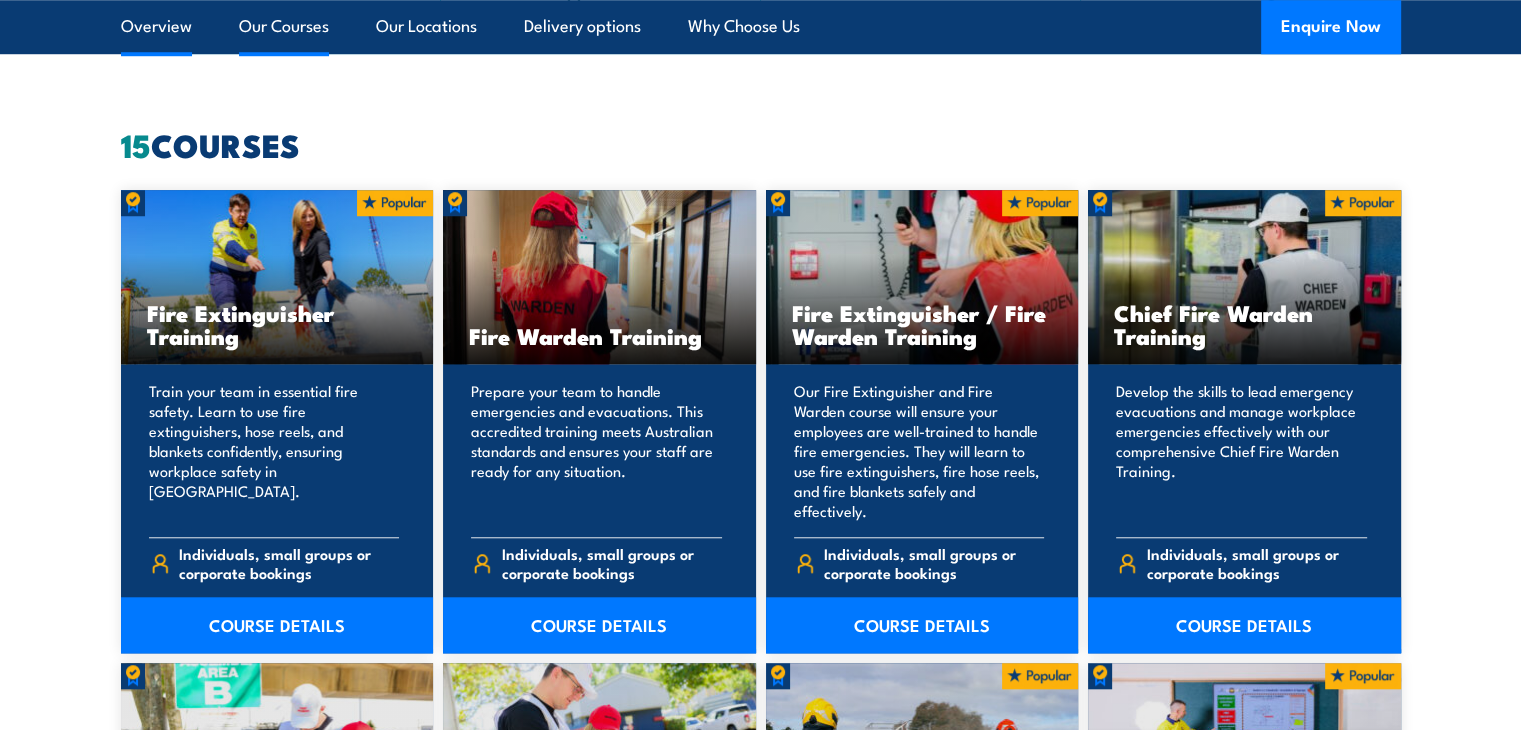 scroll, scrollTop: 1640, scrollLeft: 0, axis: vertical 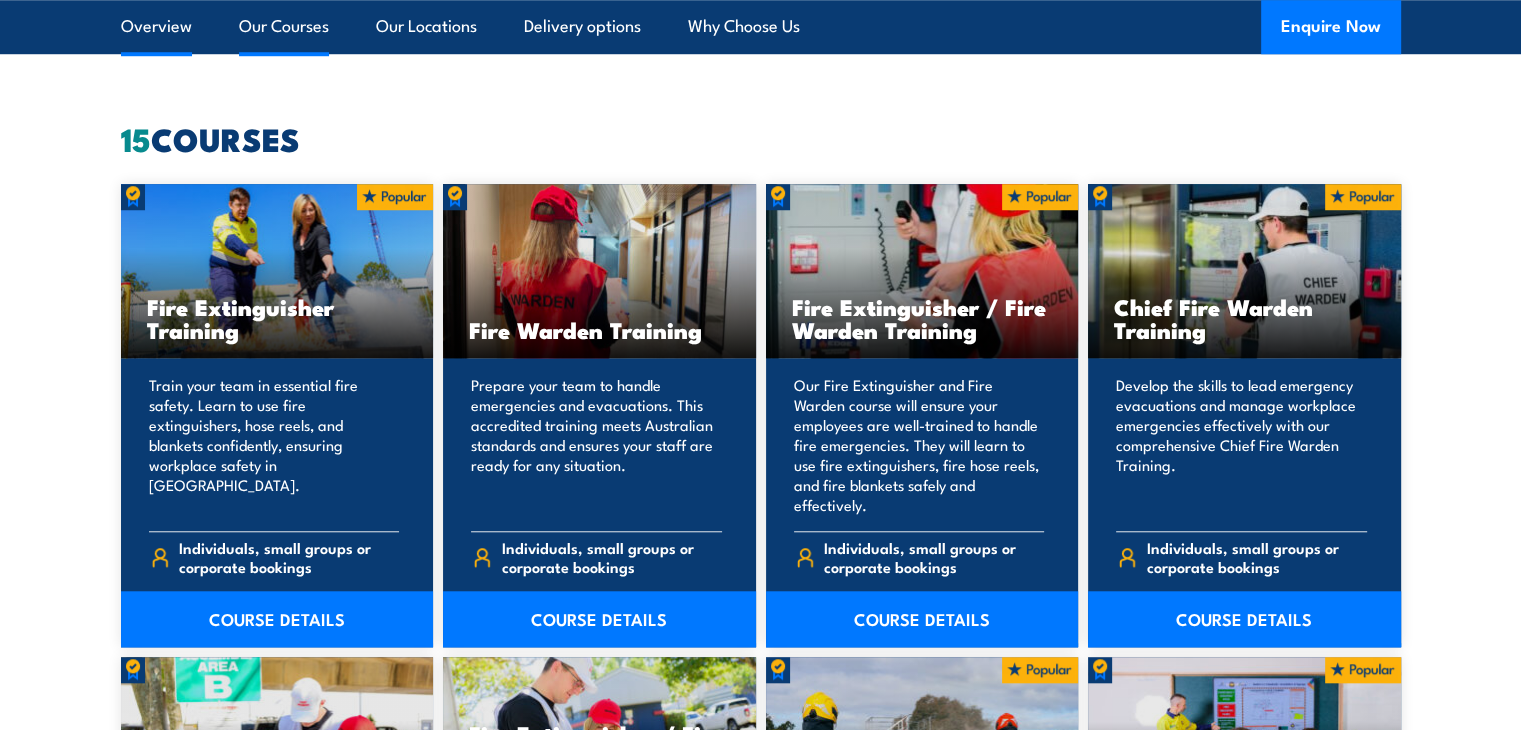 click on "Overview" at bounding box center [156, 26] 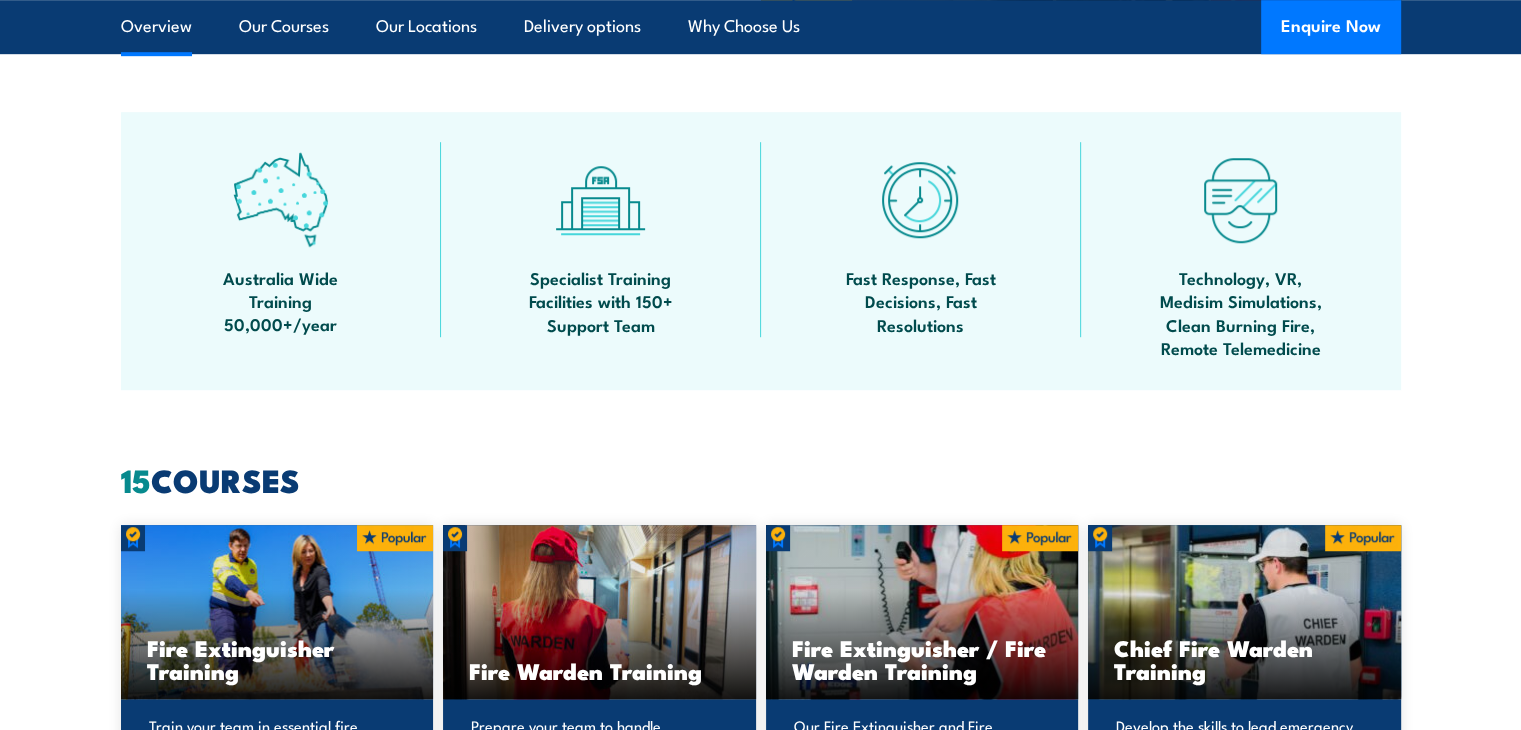 scroll, scrollTop: 1287, scrollLeft: 0, axis: vertical 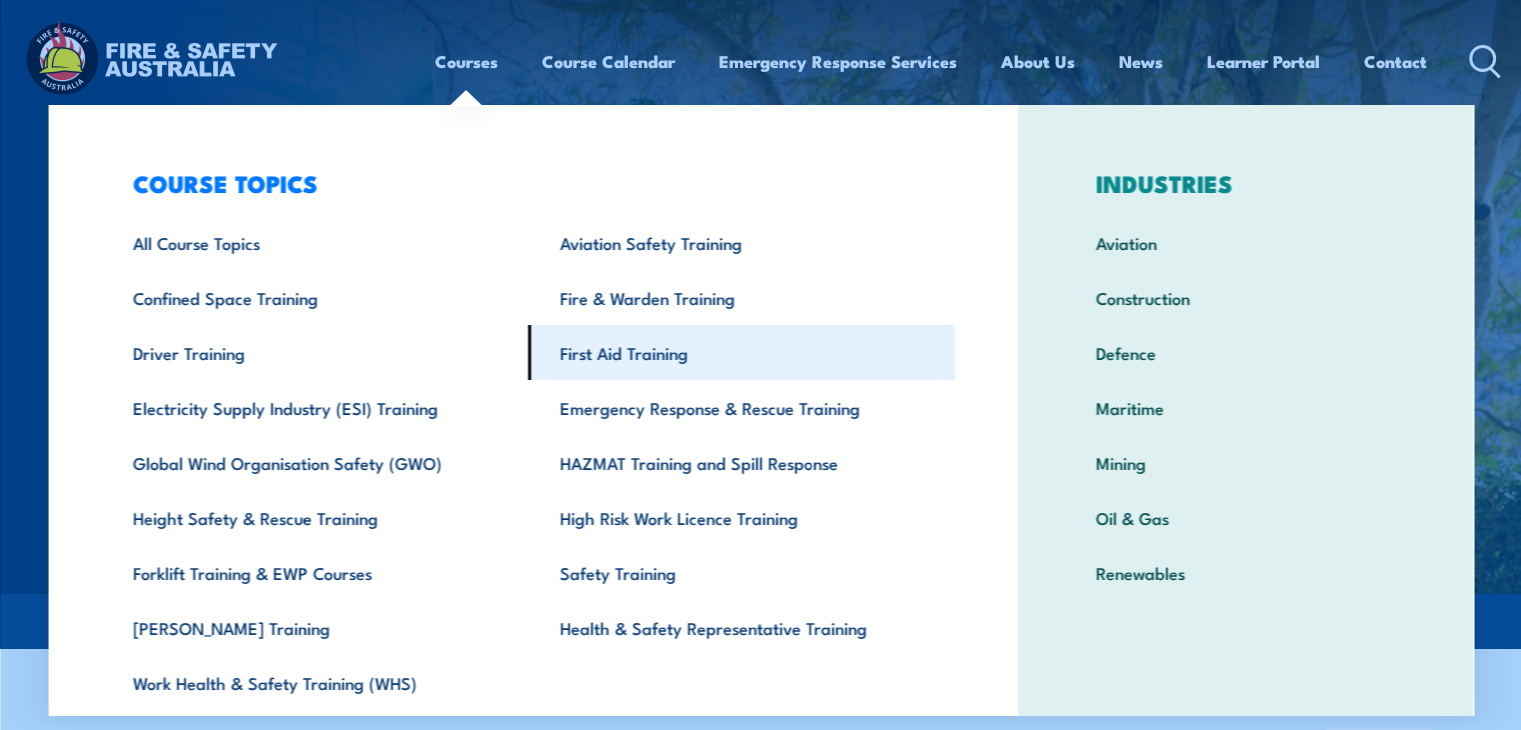 click on "First Aid Training" at bounding box center (741, 352) 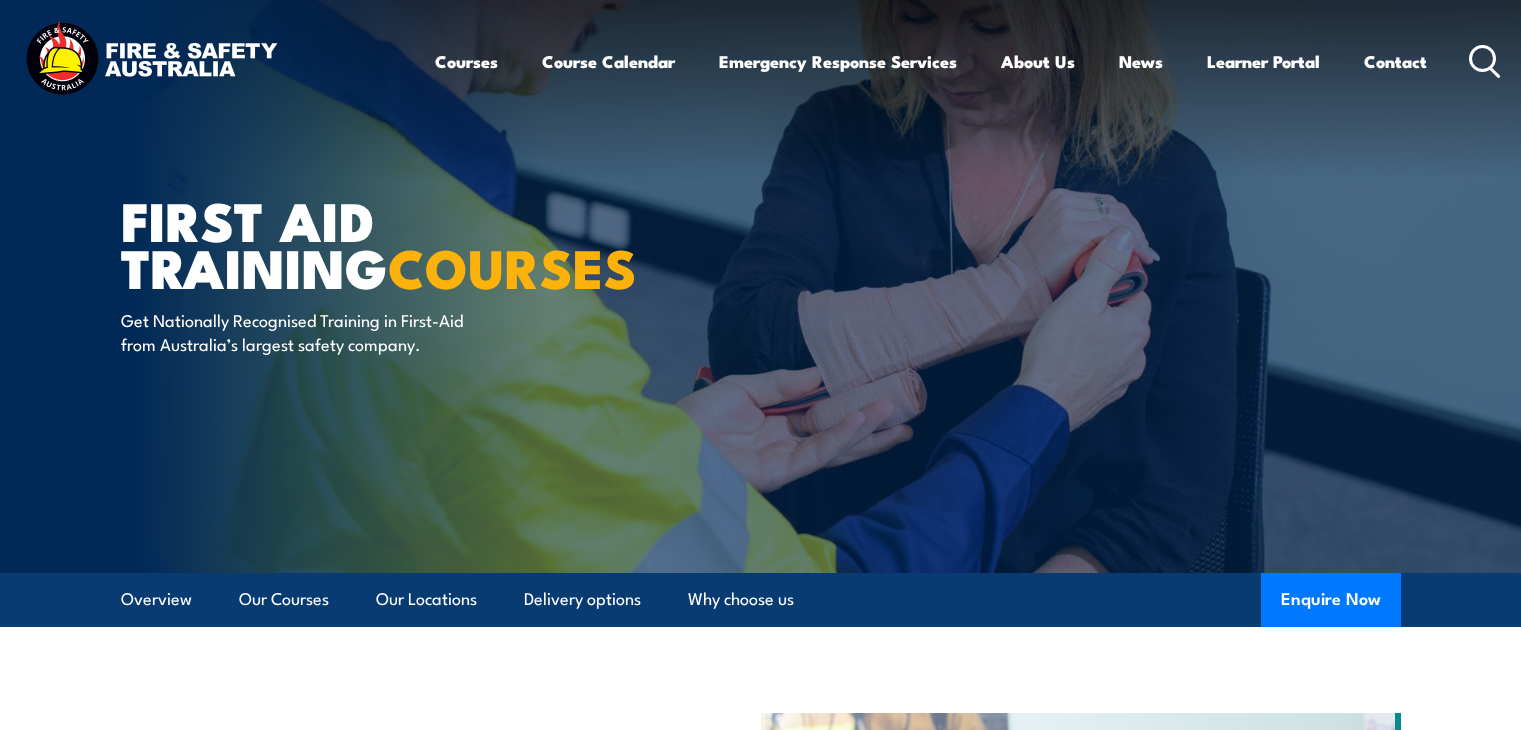 scroll, scrollTop: 0, scrollLeft: 0, axis: both 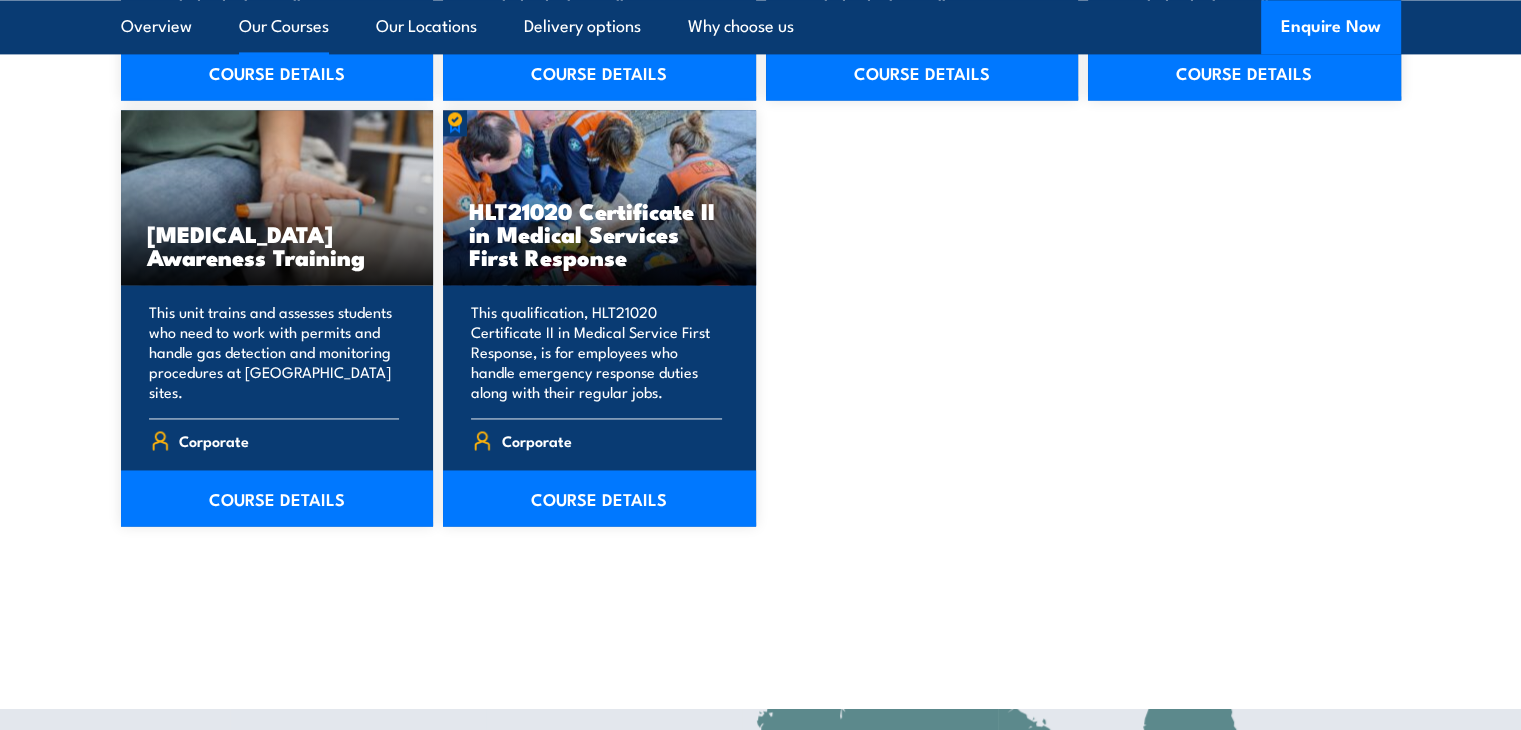 drag, startPoint x: 1534, startPoint y: 71, endPoint x: 1479, endPoint y: 374, distance: 307.9513 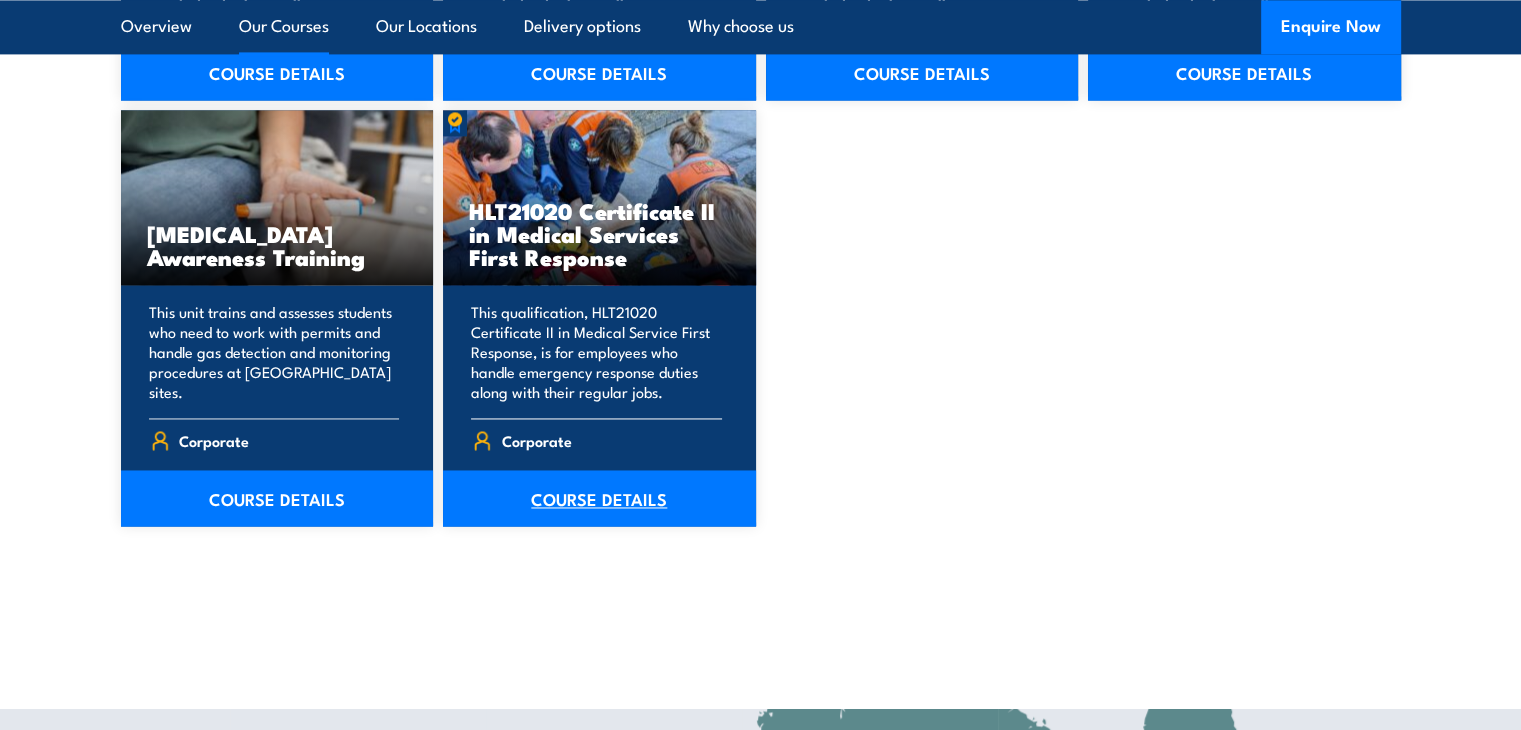 click on "COURSE DETAILS" at bounding box center (599, 498) 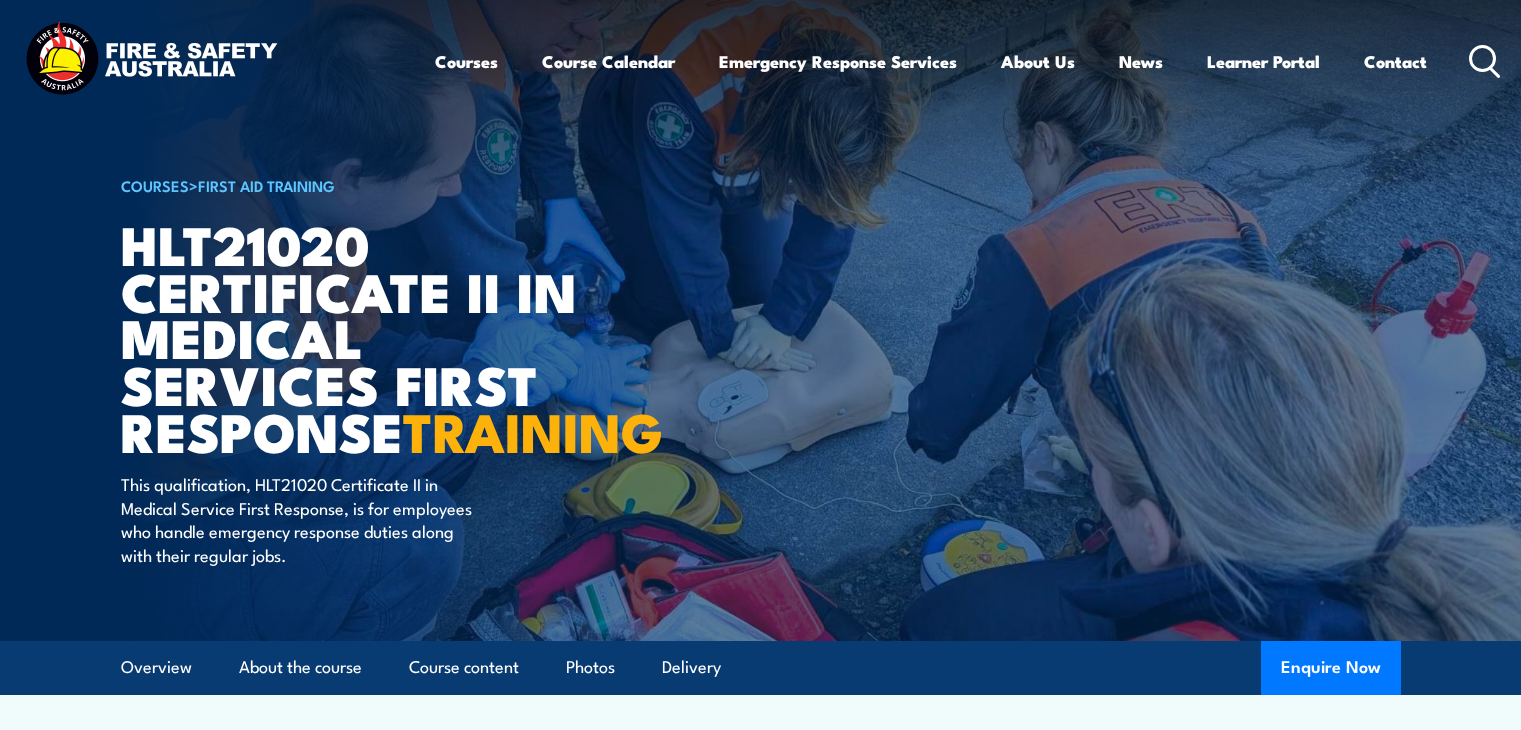 scroll, scrollTop: 0, scrollLeft: 0, axis: both 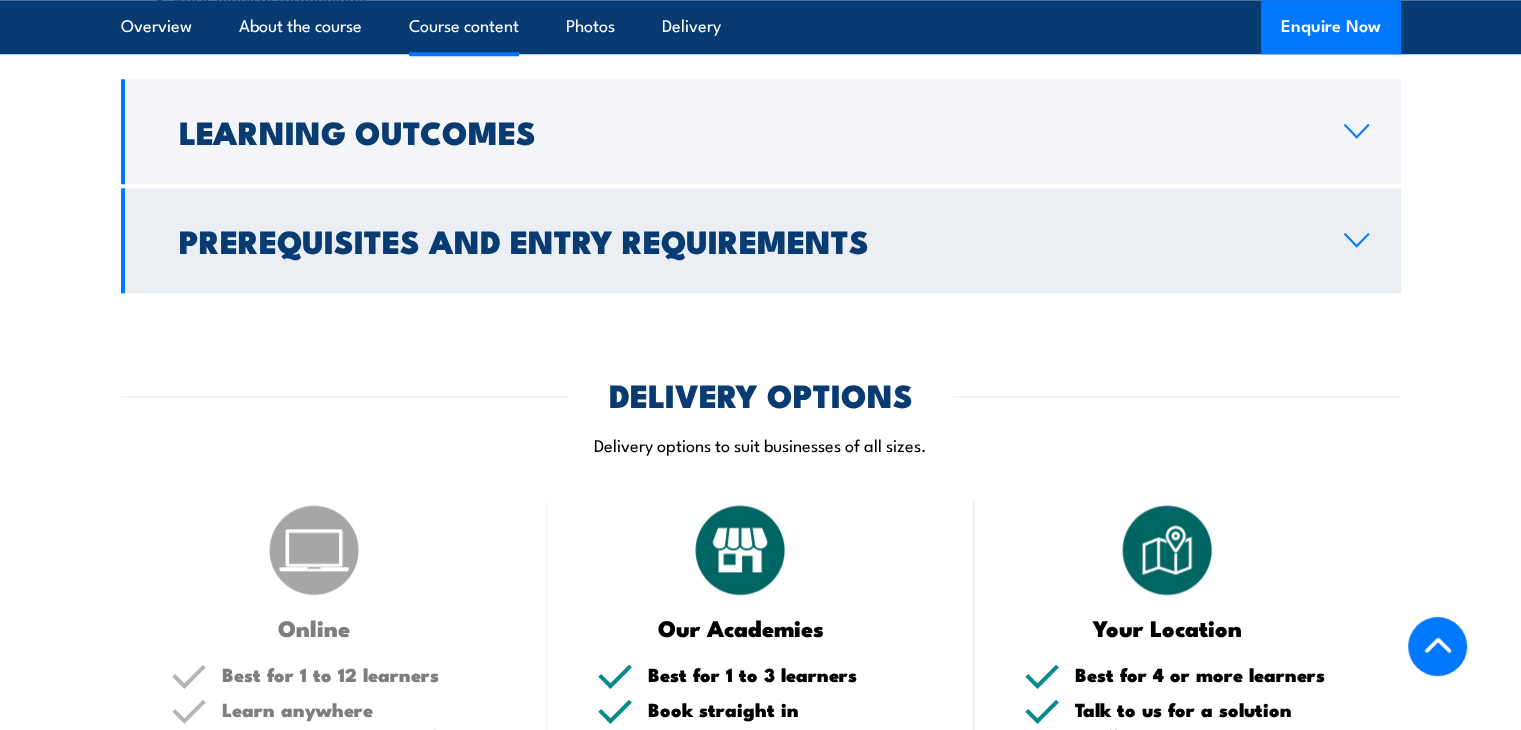 click on "Prerequisites and Entry Requirements" at bounding box center (745, 240) 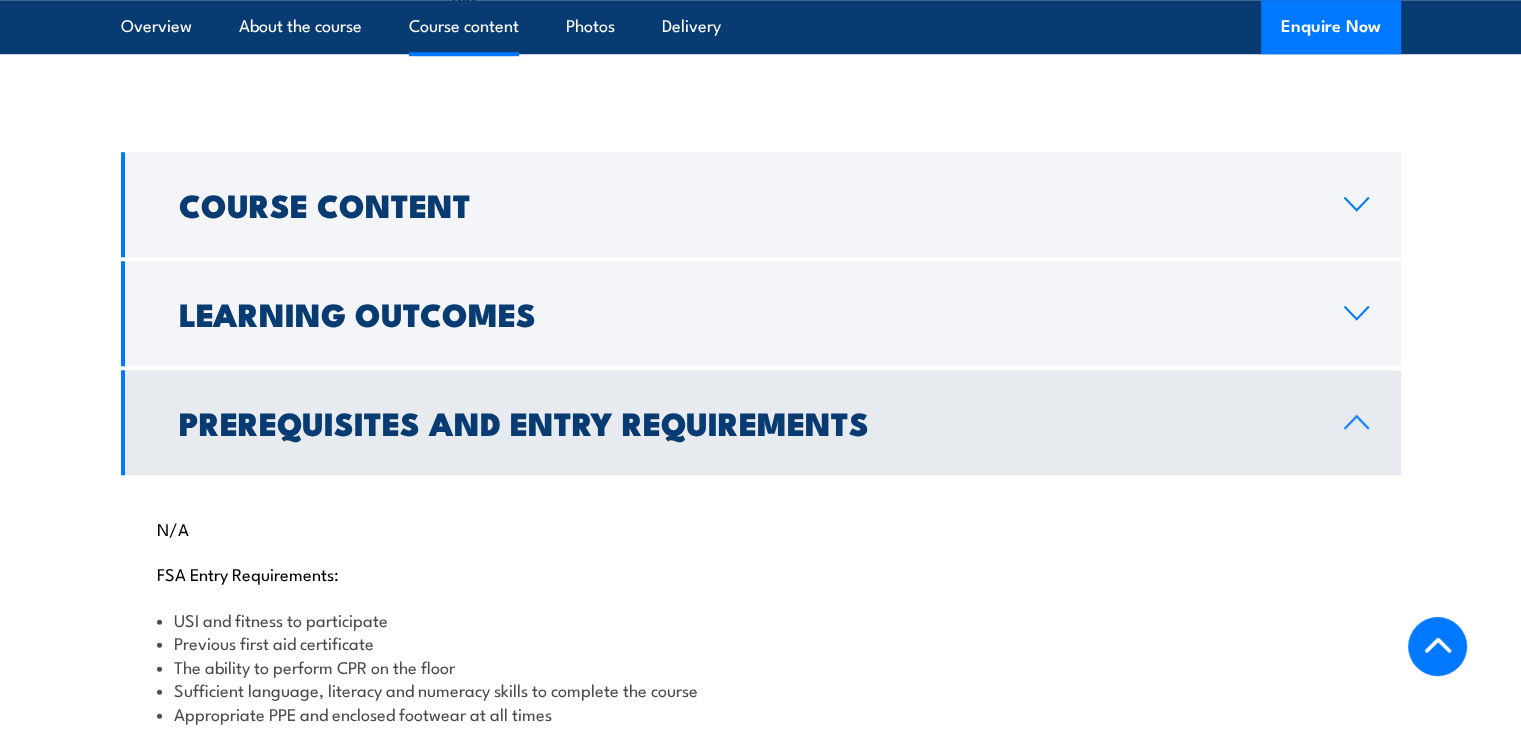 scroll, scrollTop: 1667, scrollLeft: 0, axis: vertical 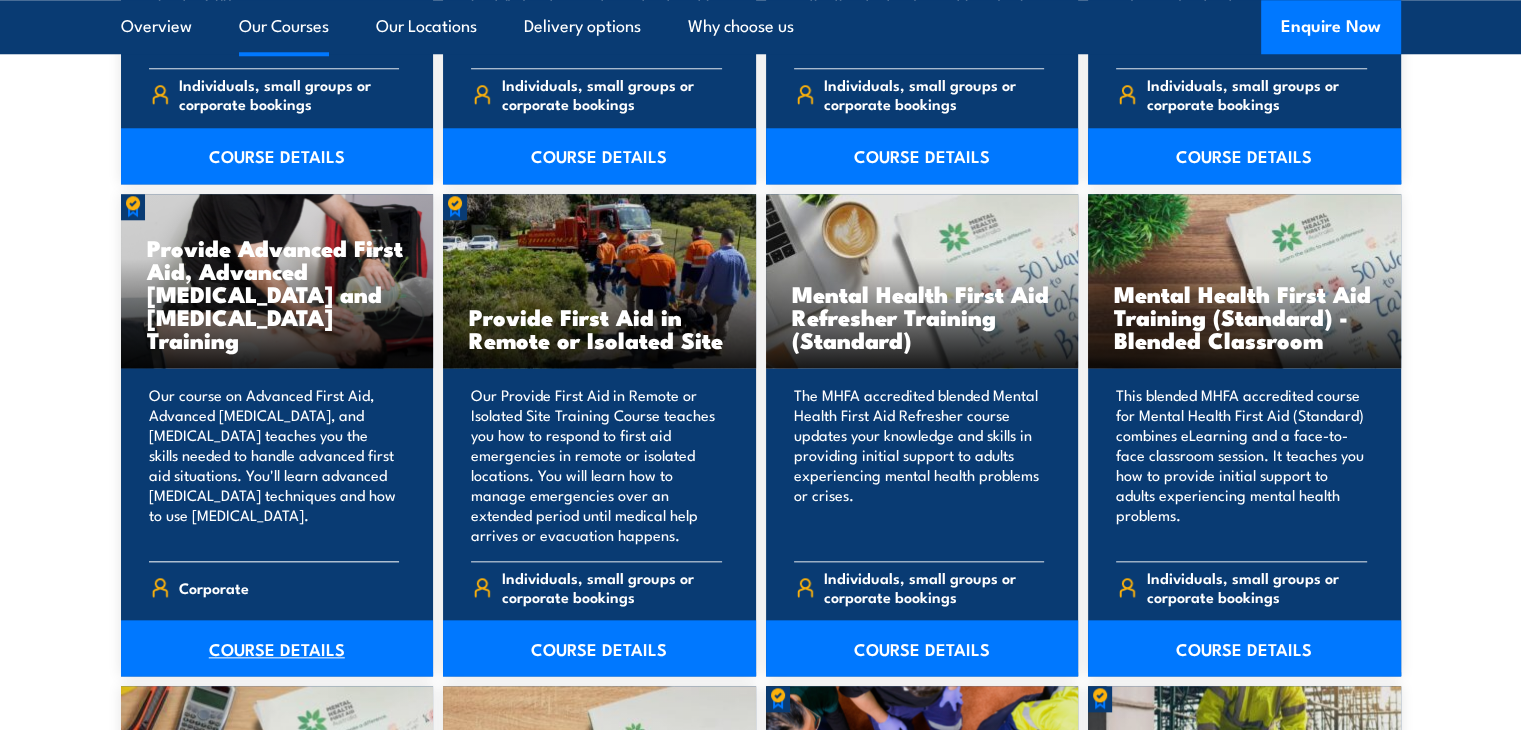 click on "COURSE DETAILS" at bounding box center (277, 648) 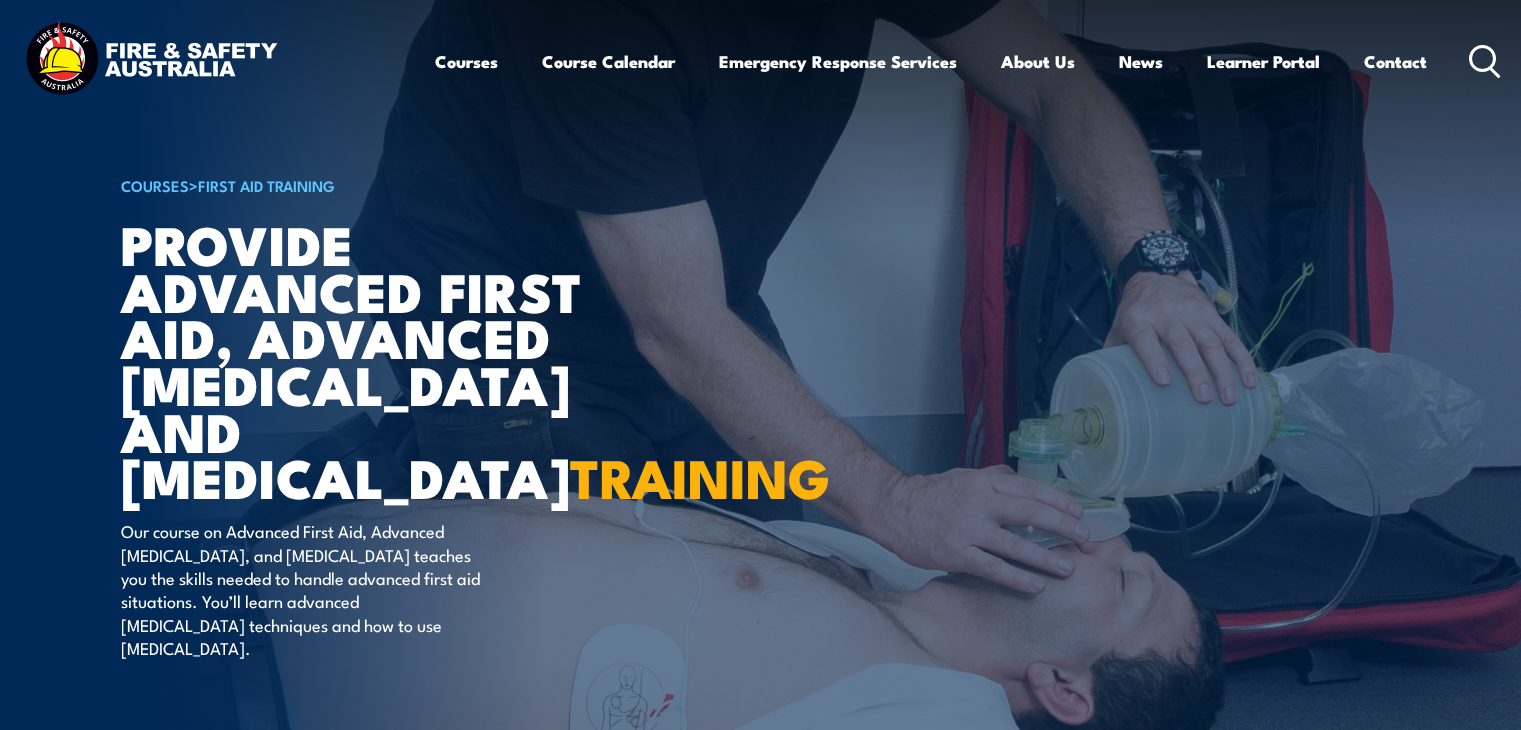 scroll, scrollTop: 0, scrollLeft: 0, axis: both 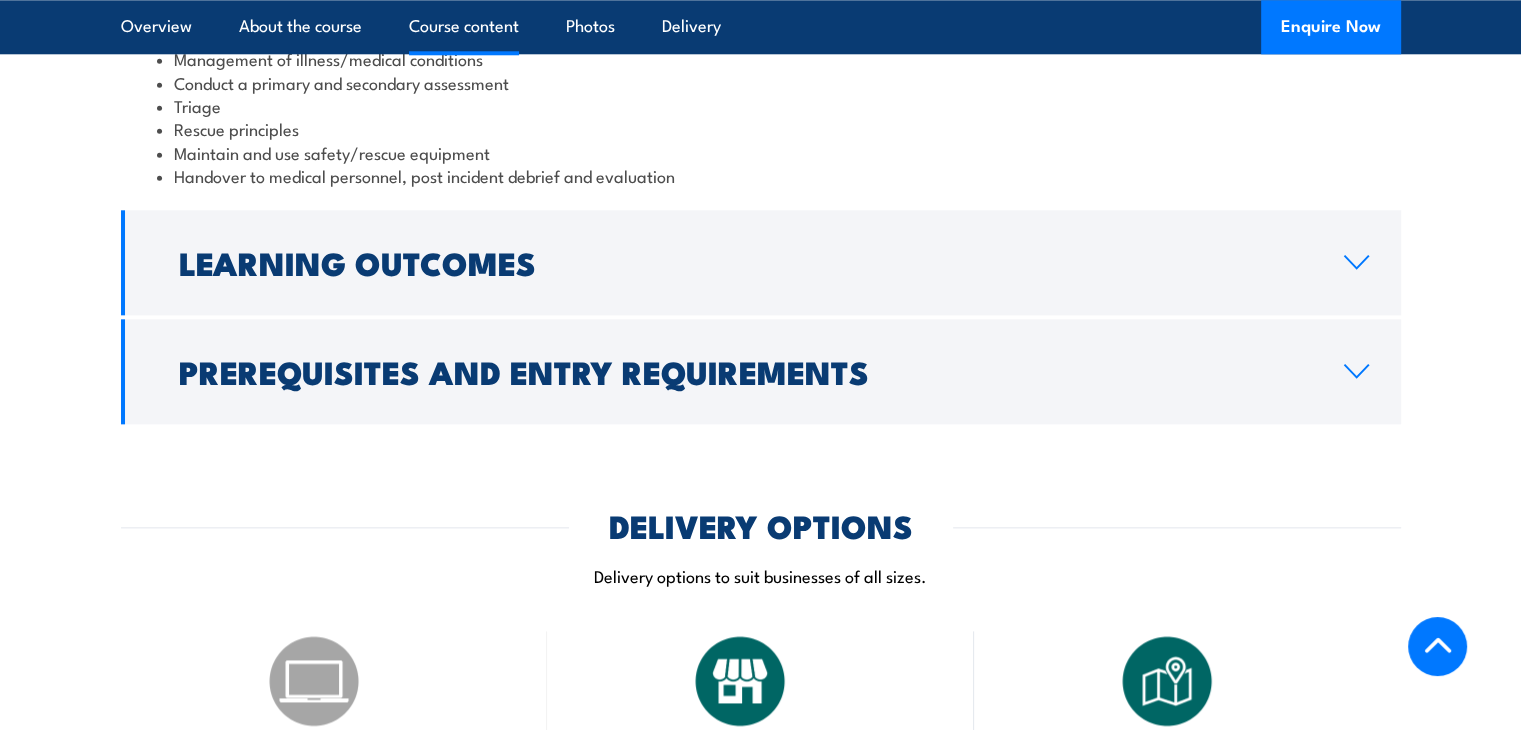 drag, startPoint x: 1535, startPoint y: 145, endPoint x: 1472, endPoint y: 341, distance: 205.87617 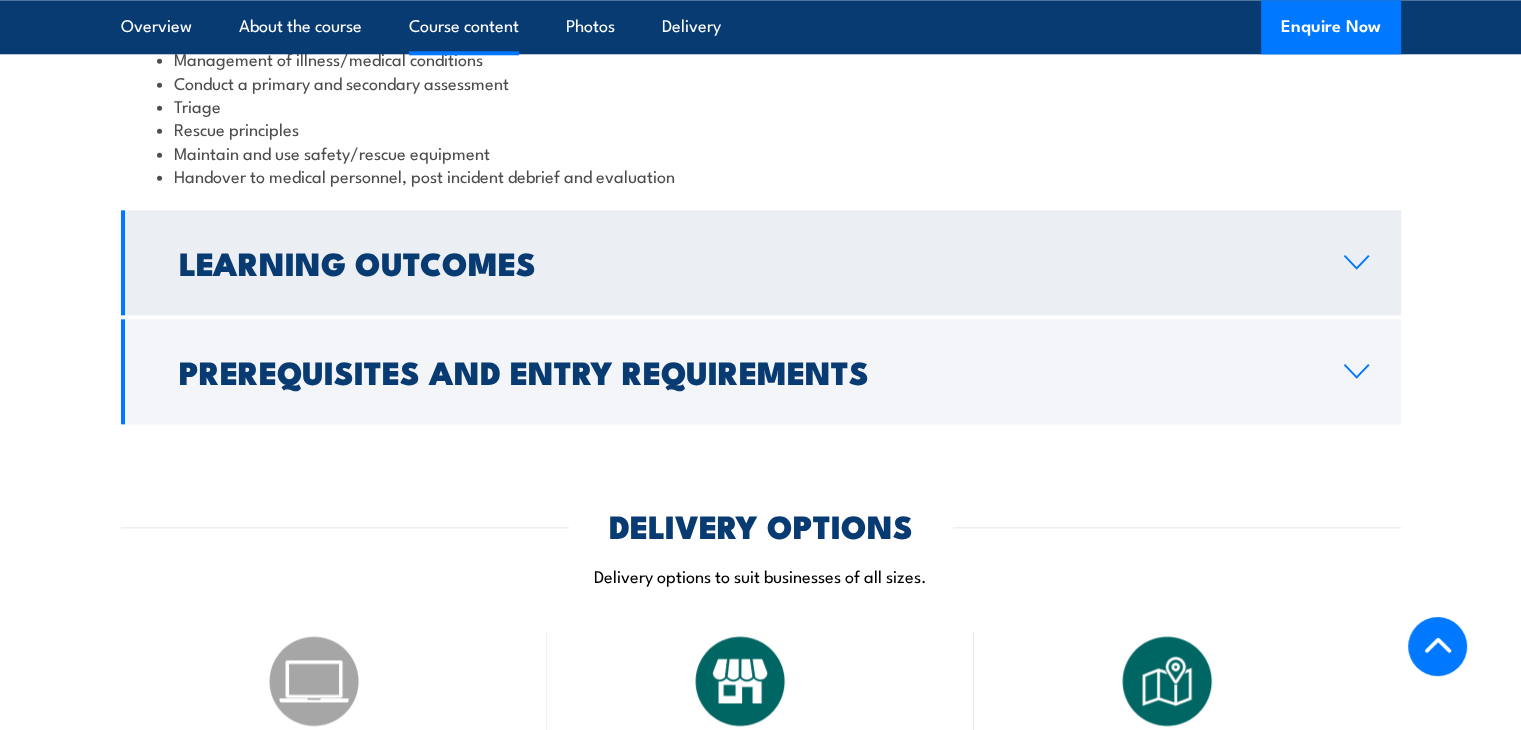 click on "Learning Outcomes" at bounding box center [761, 262] 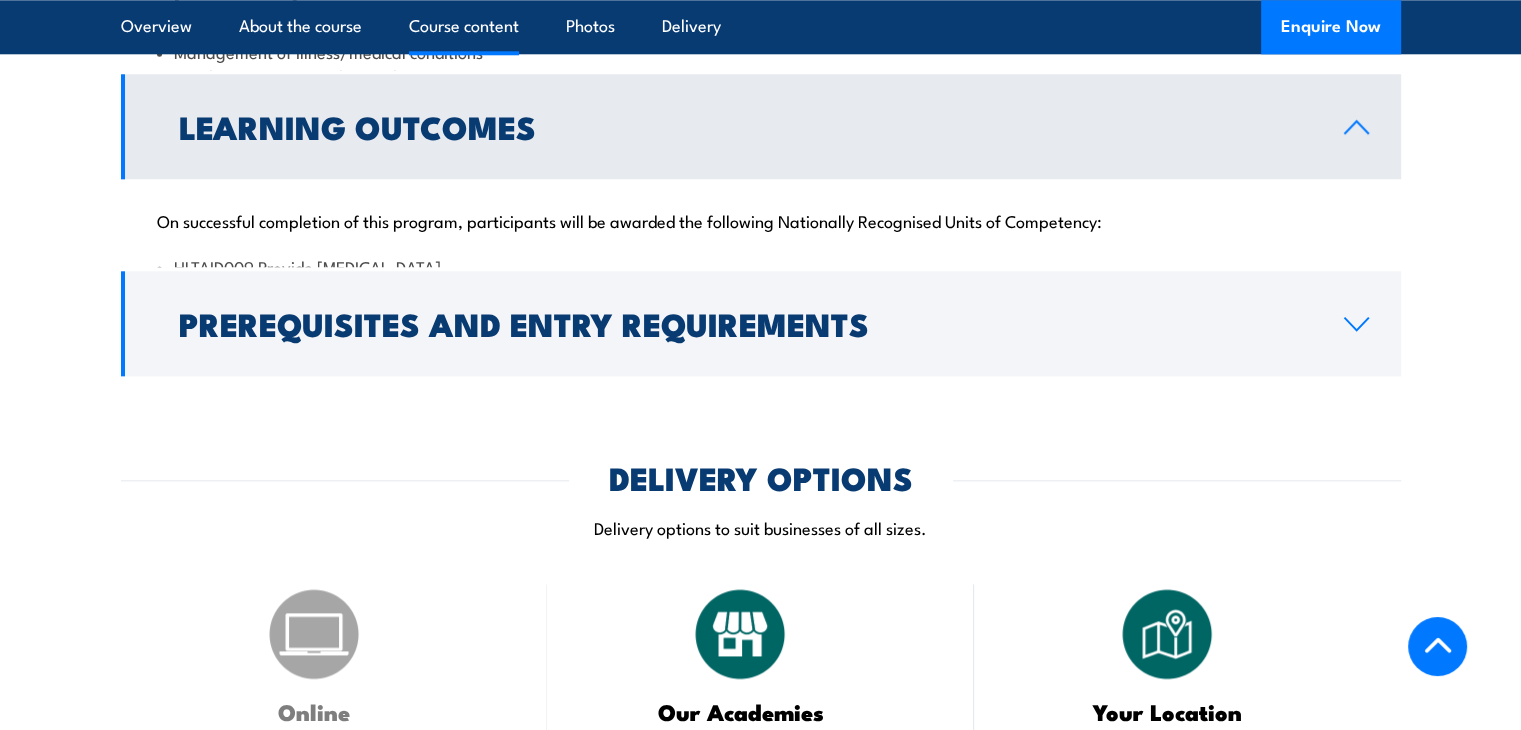 scroll, scrollTop: 2076, scrollLeft: 0, axis: vertical 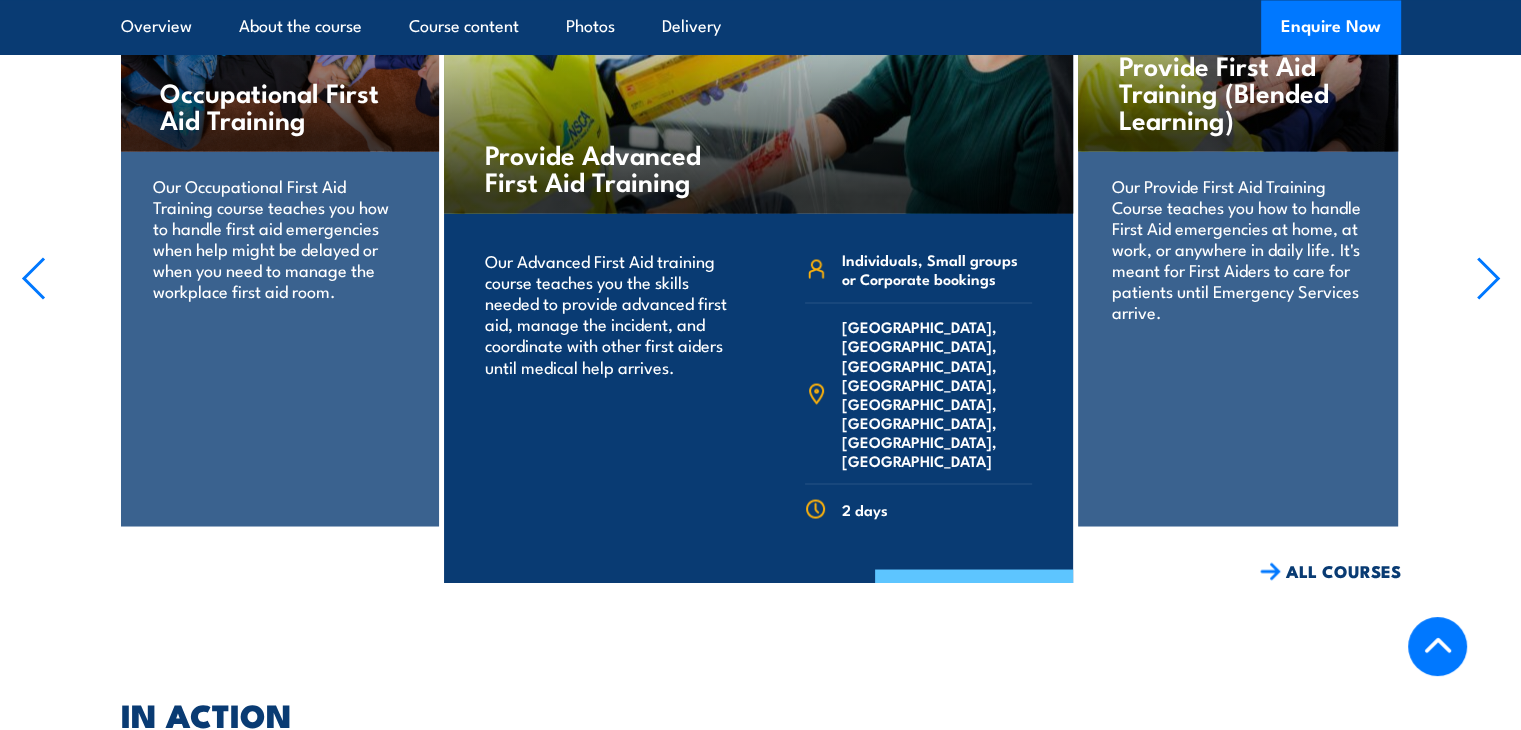 click on "COURSE DETAILS" at bounding box center [974, 595] 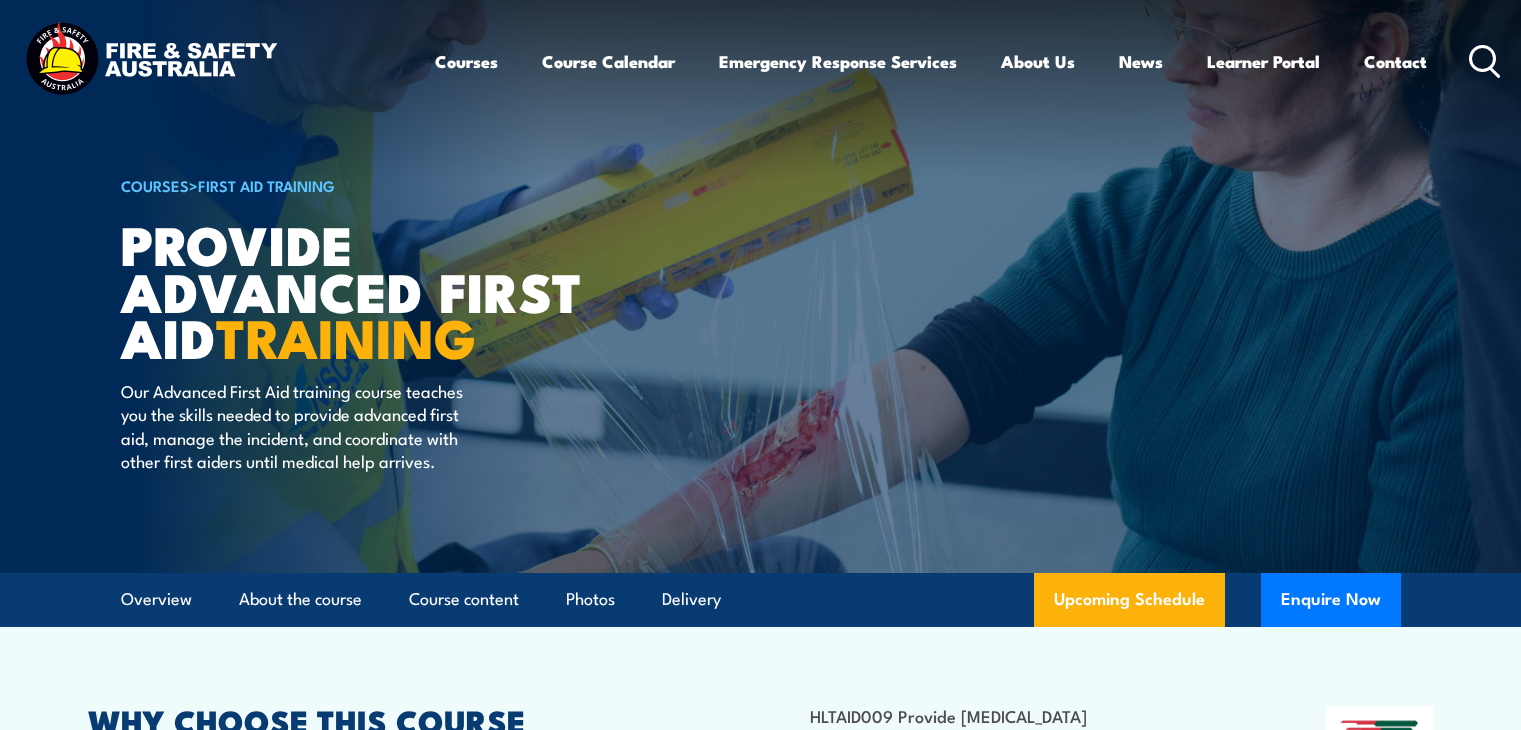 scroll, scrollTop: 0, scrollLeft: 0, axis: both 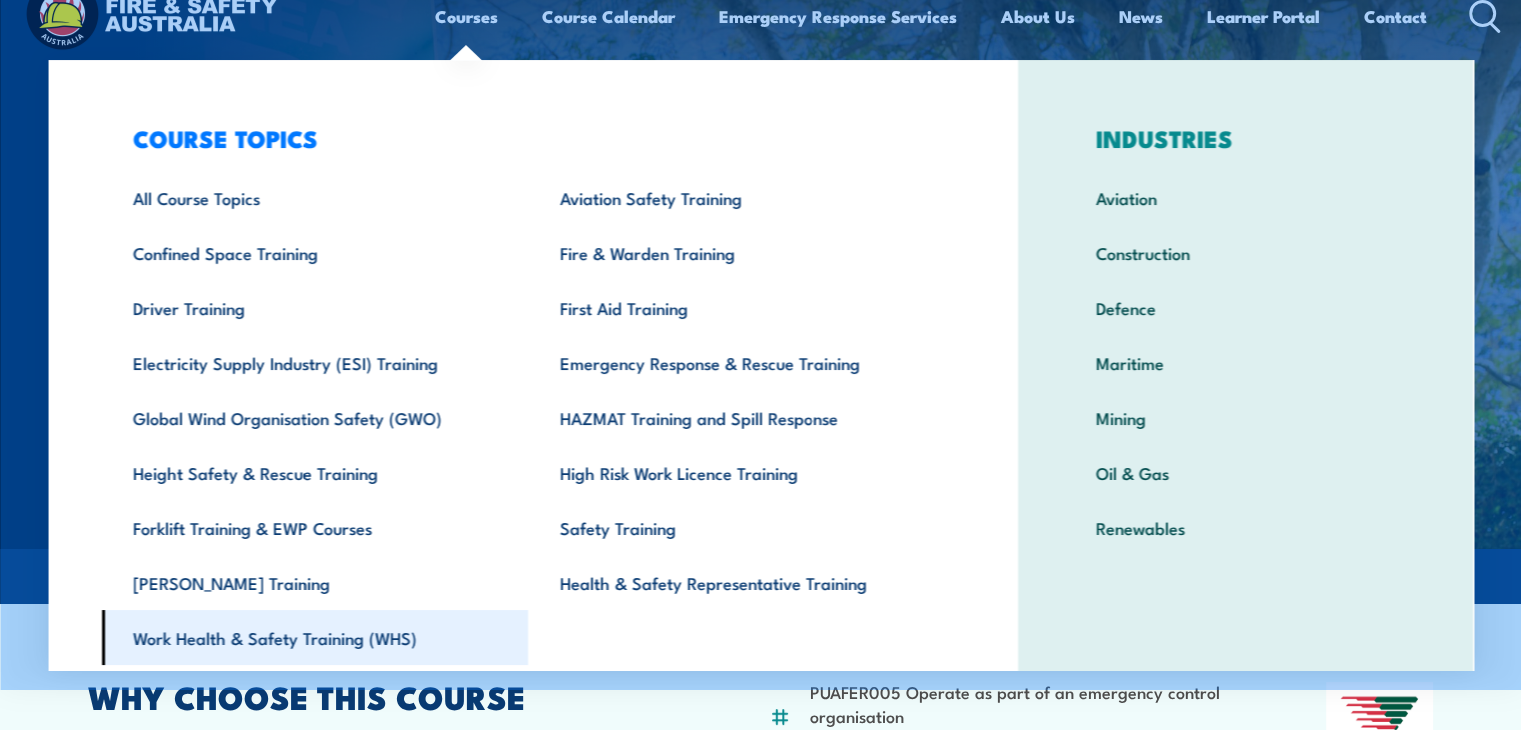 click on "Work Health & Safety Training (WHS)" at bounding box center (314, 637) 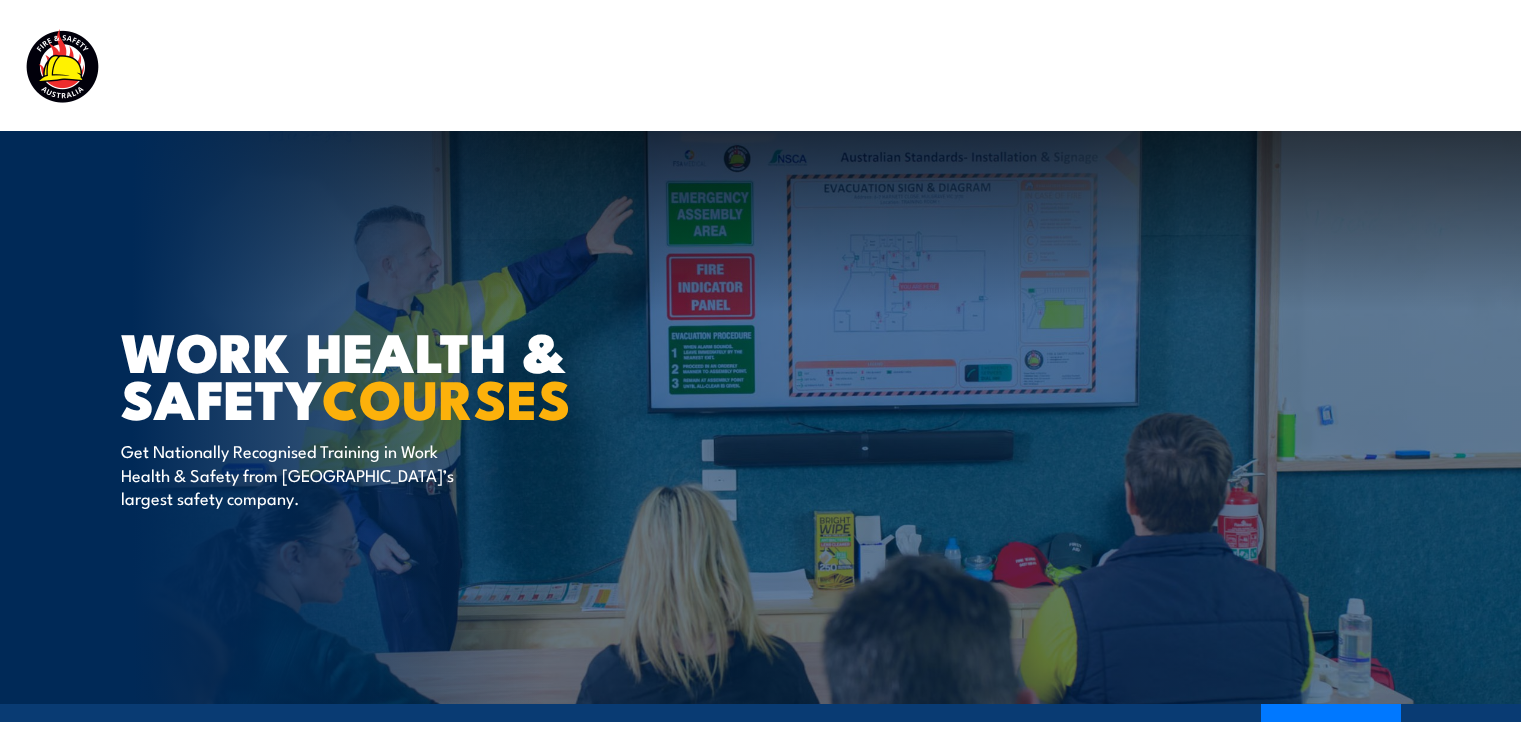 scroll, scrollTop: 0, scrollLeft: 0, axis: both 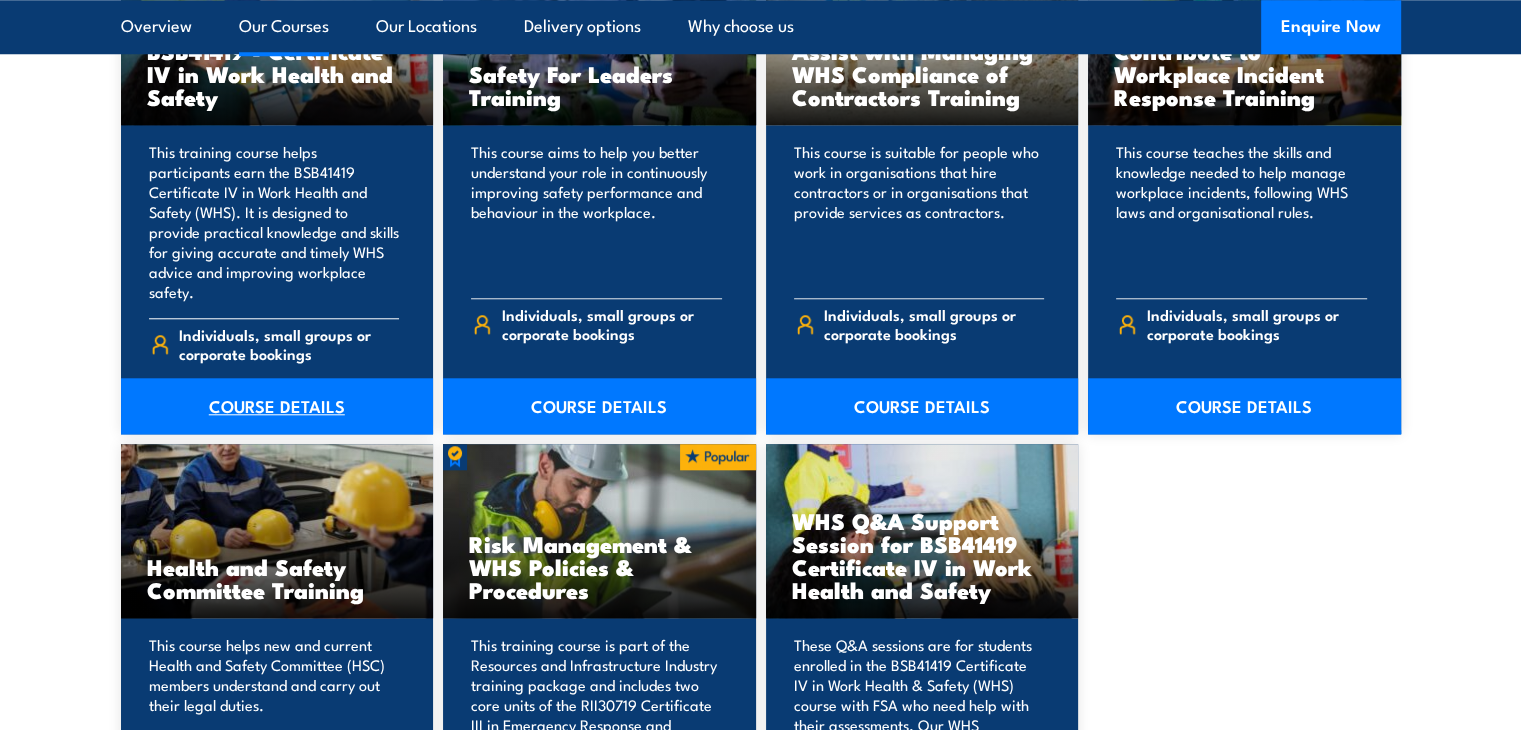 click on "COURSE DETAILS" at bounding box center (277, 406) 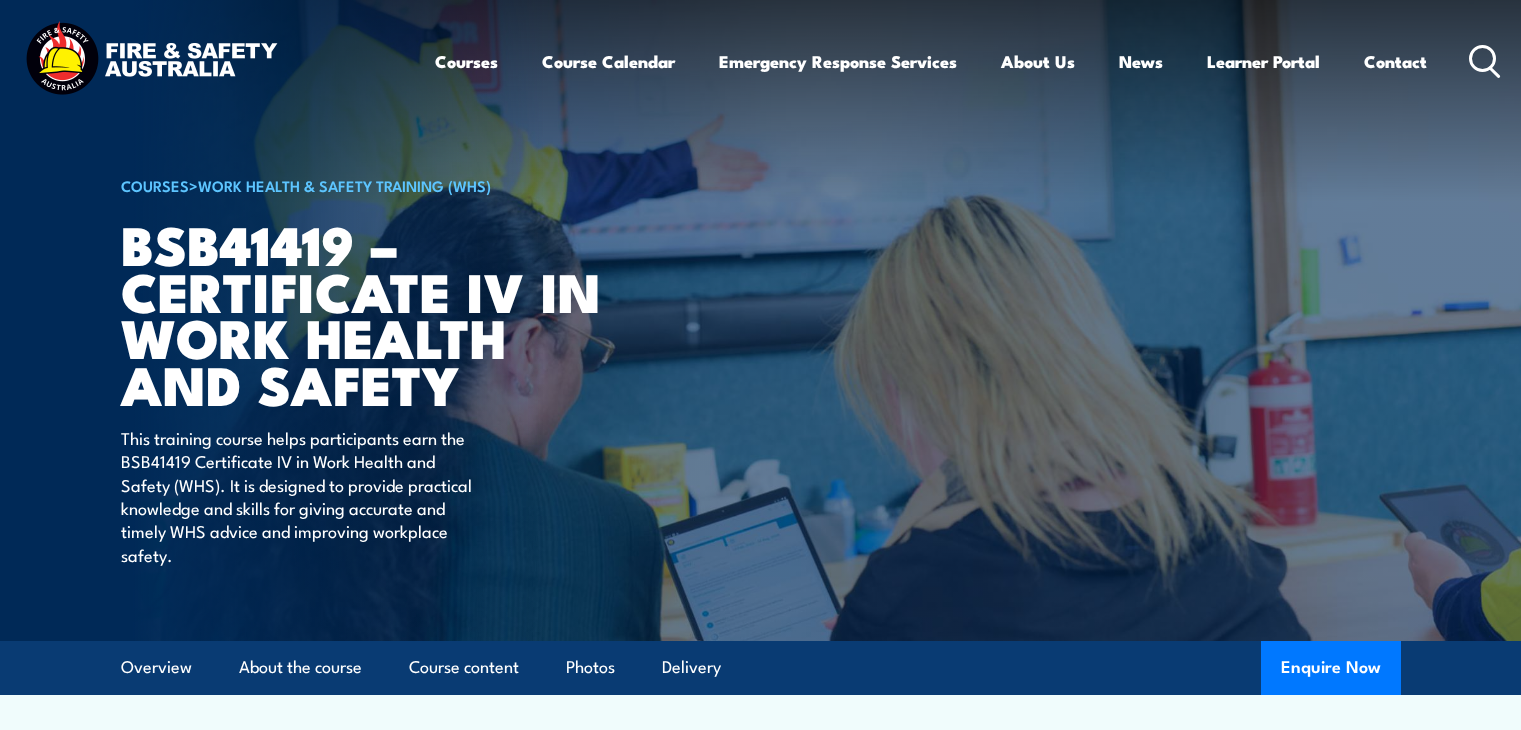 scroll, scrollTop: 0, scrollLeft: 0, axis: both 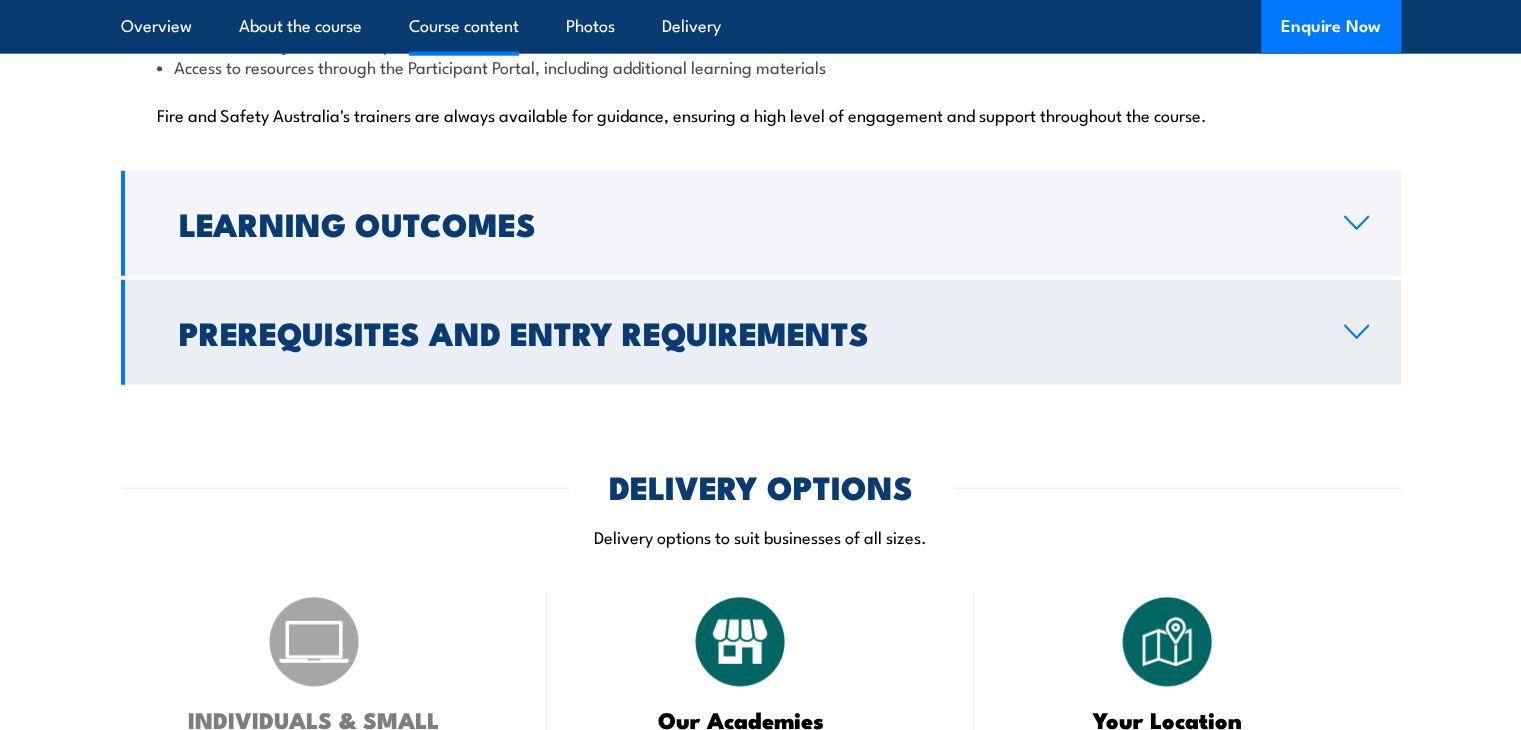 click on "Prerequisites and Entry Requirements" at bounding box center [761, 332] 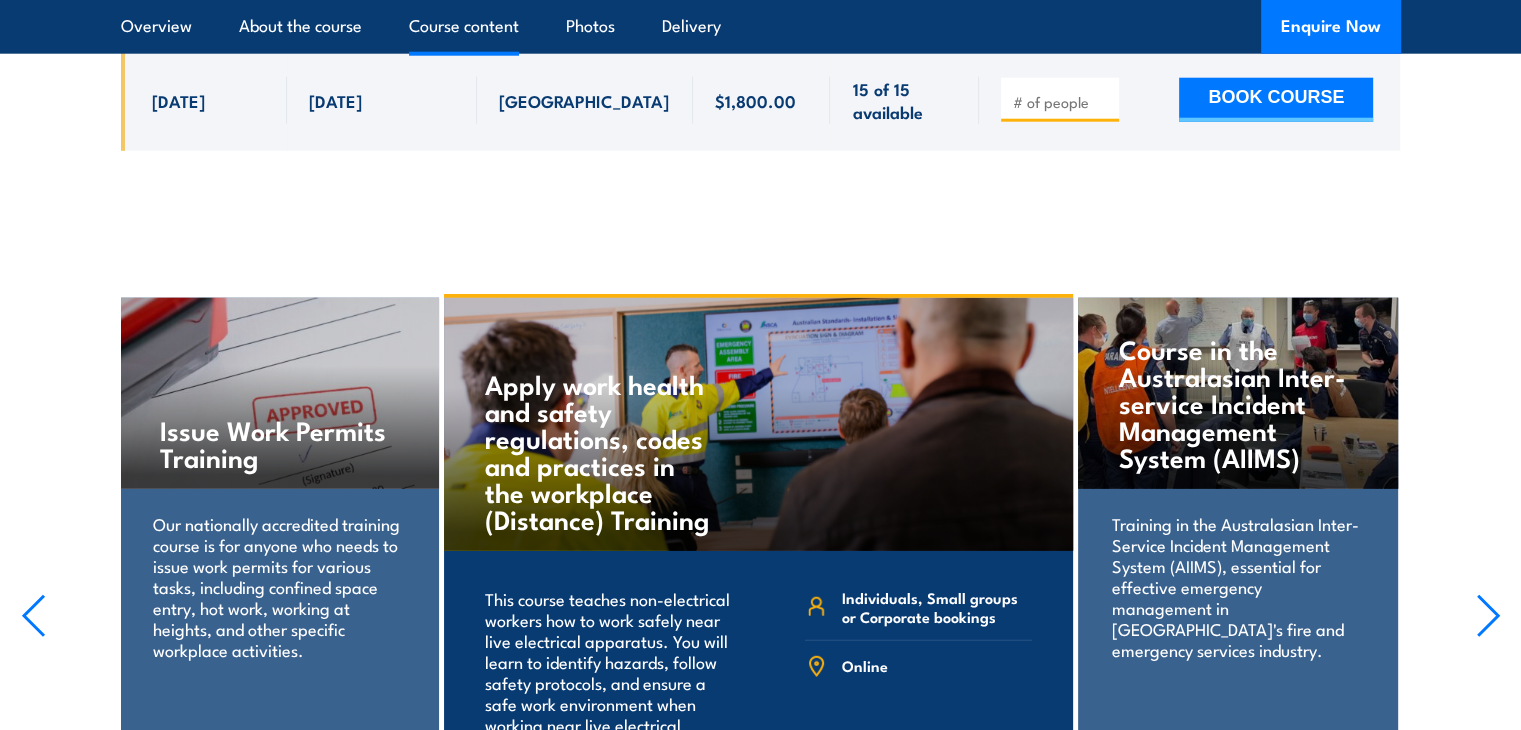 scroll, scrollTop: 2077, scrollLeft: 0, axis: vertical 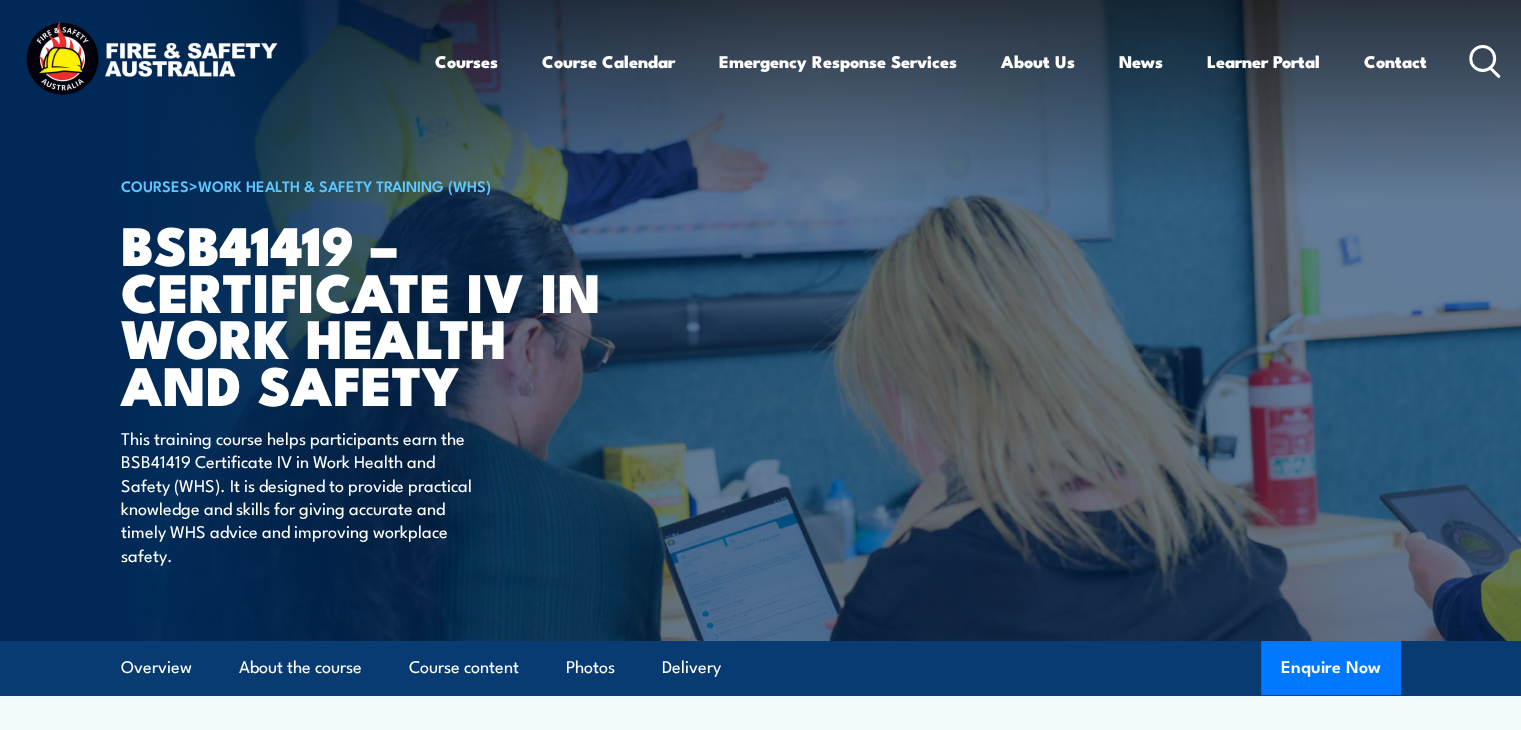click at bounding box center (151, 61) 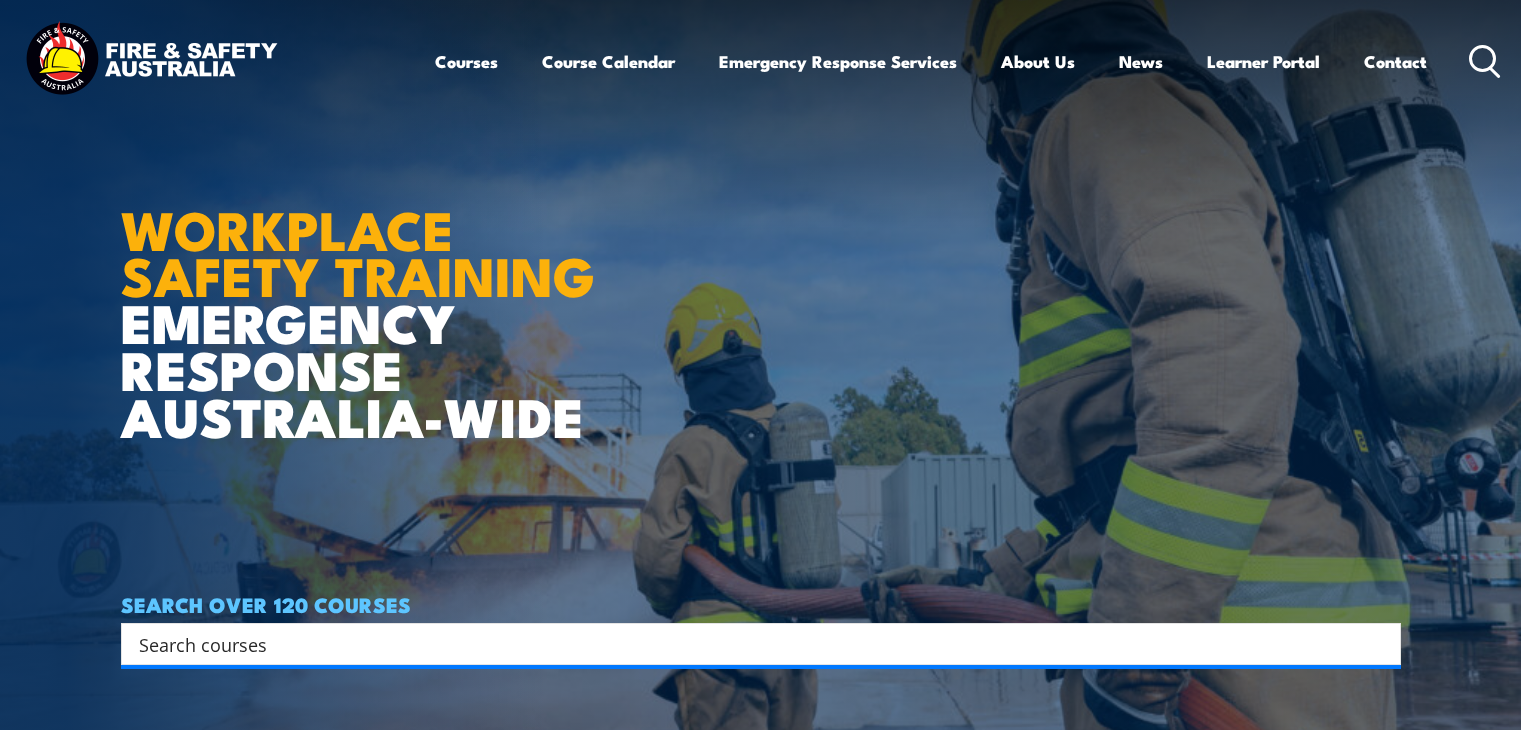 scroll, scrollTop: 0, scrollLeft: 0, axis: both 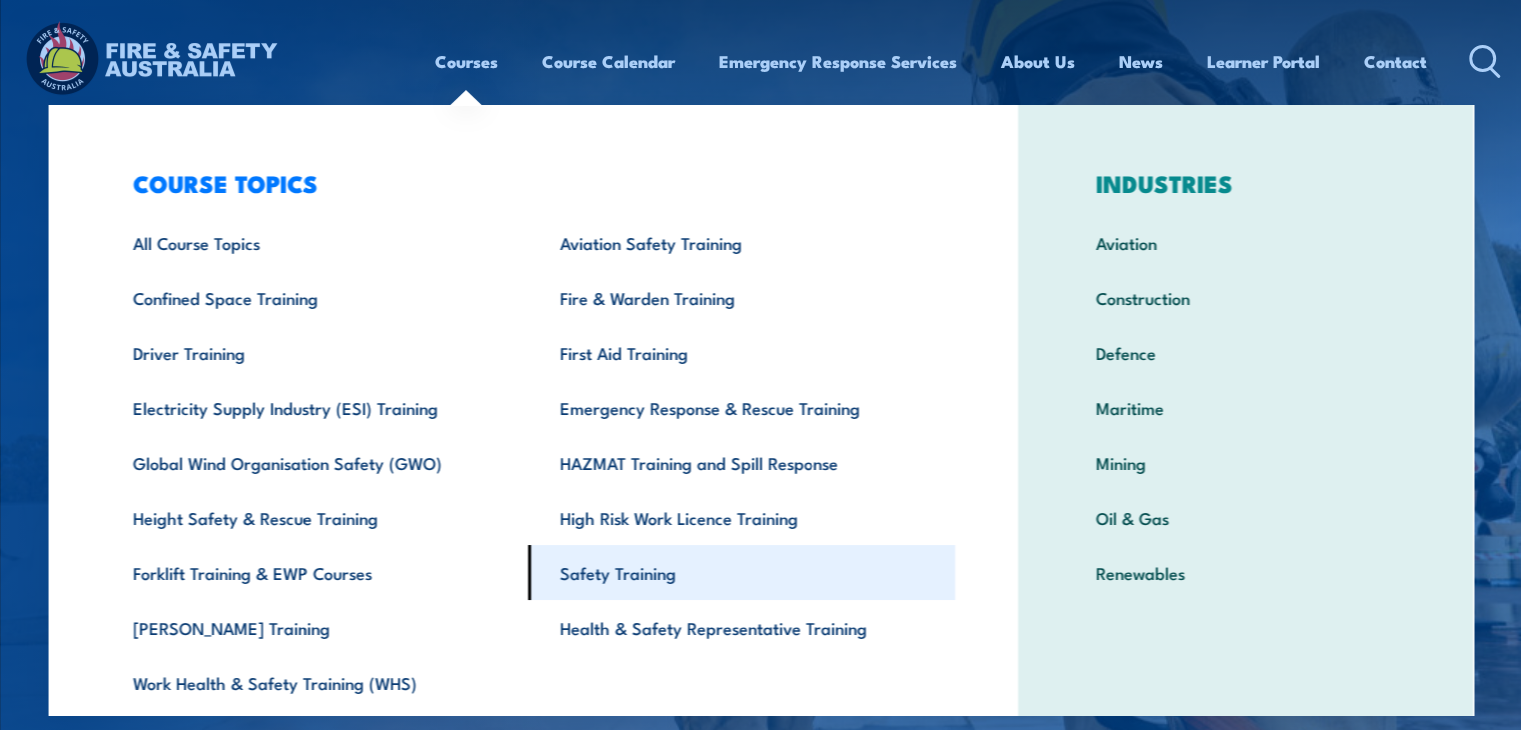 click on "Safety Training" at bounding box center [741, 572] 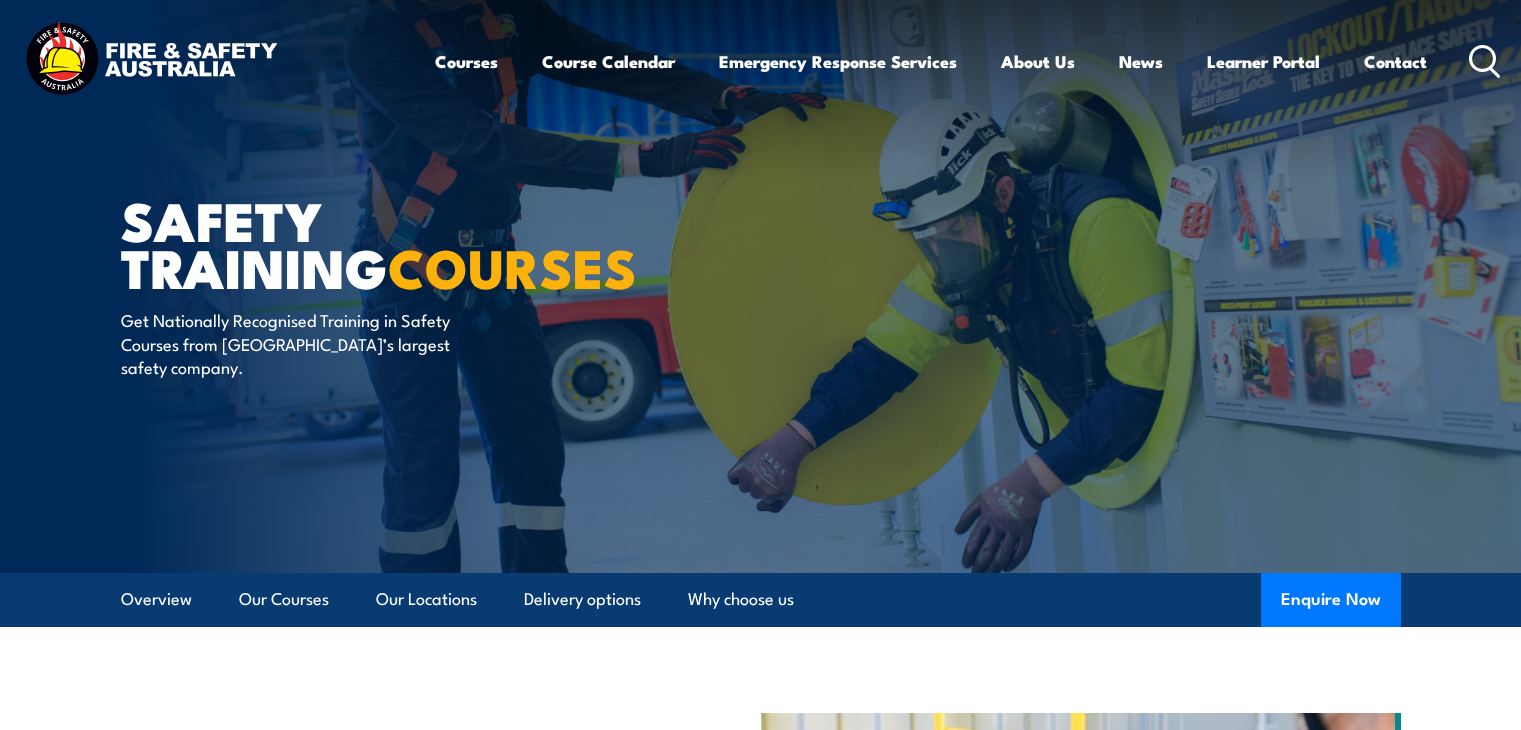 scroll, scrollTop: 0, scrollLeft: 0, axis: both 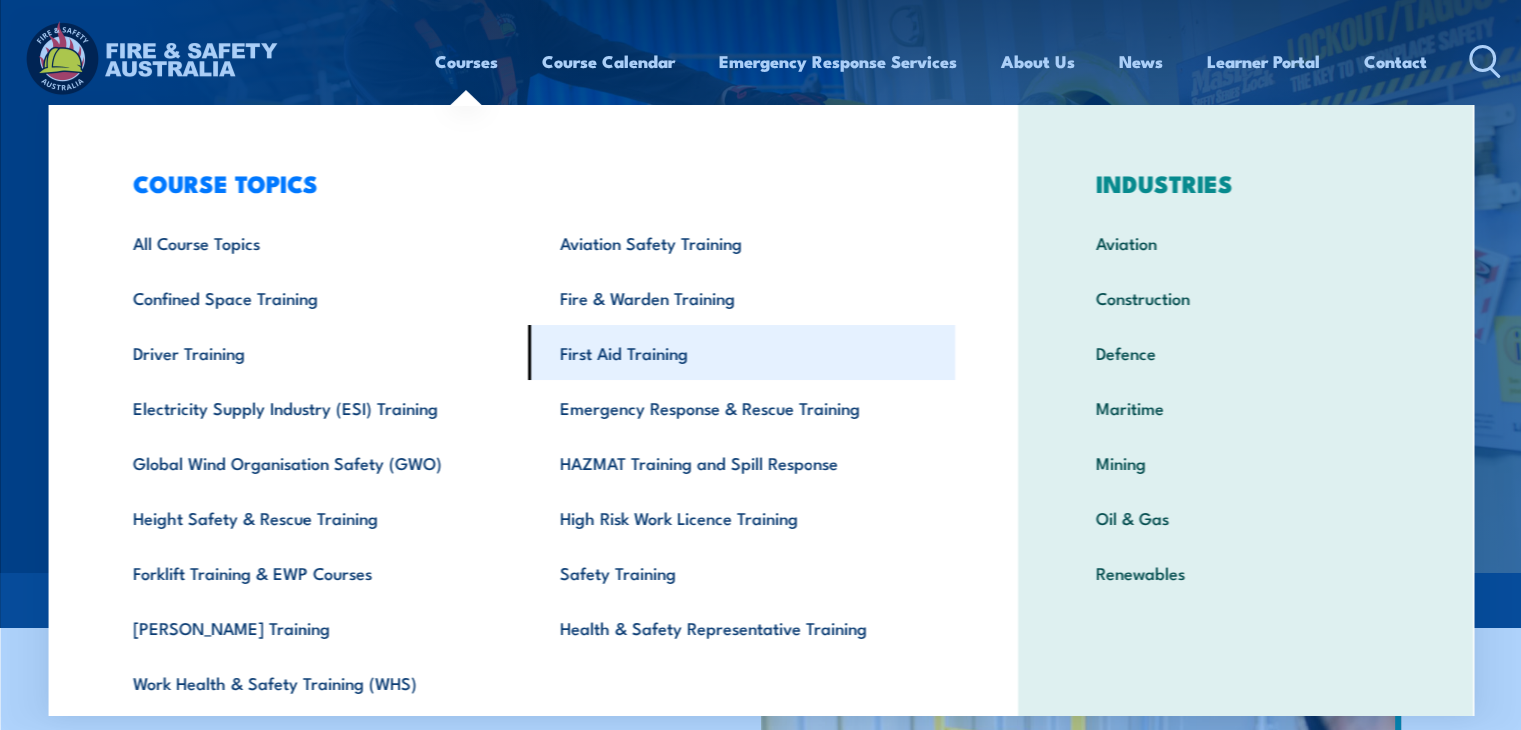 click on "First Aid Training" at bounding box center (741, 352) 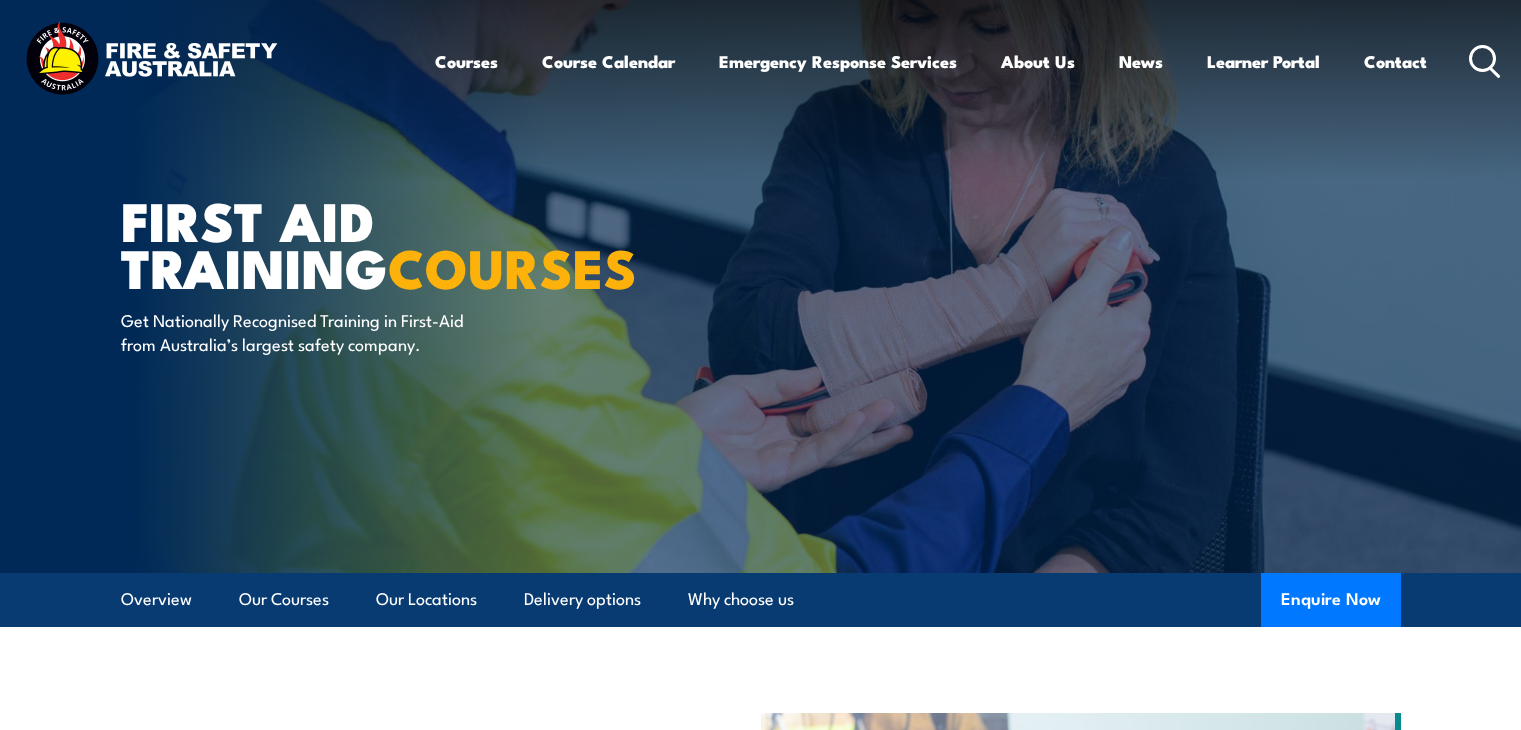 scroll, scrollTop: 0, scrollLeft: 0, axis: both 